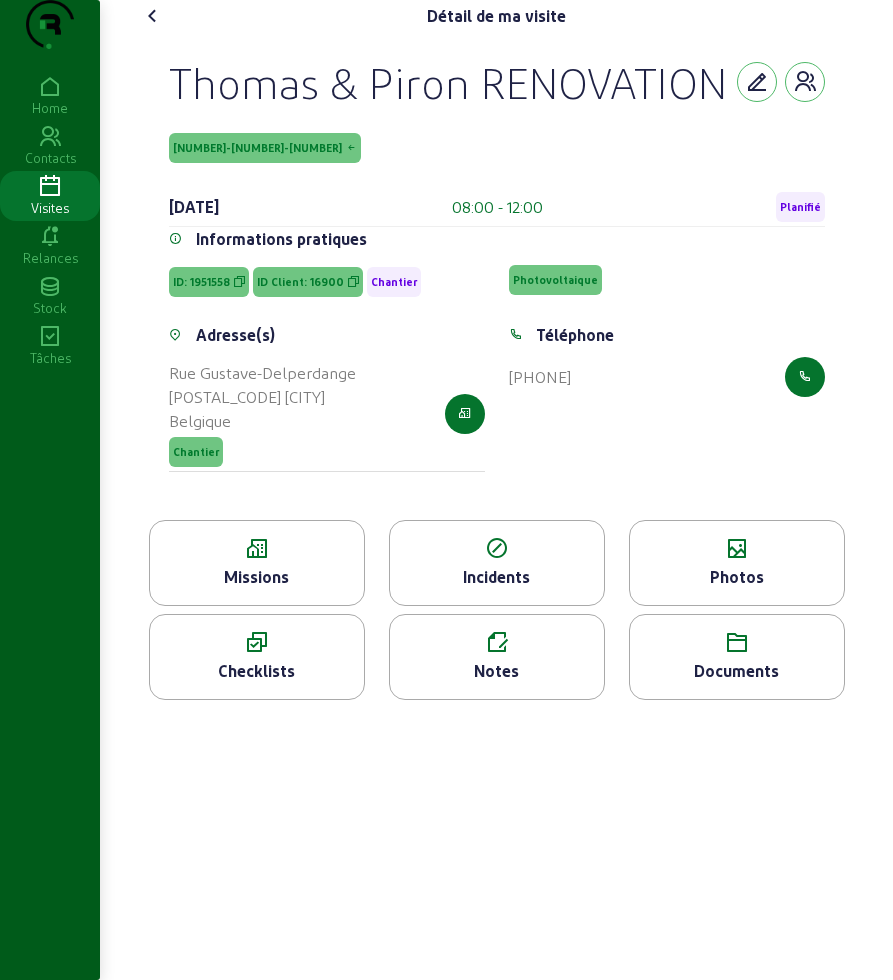 scroll, scrollTop: 0, scrollLeft: 0, axis: both 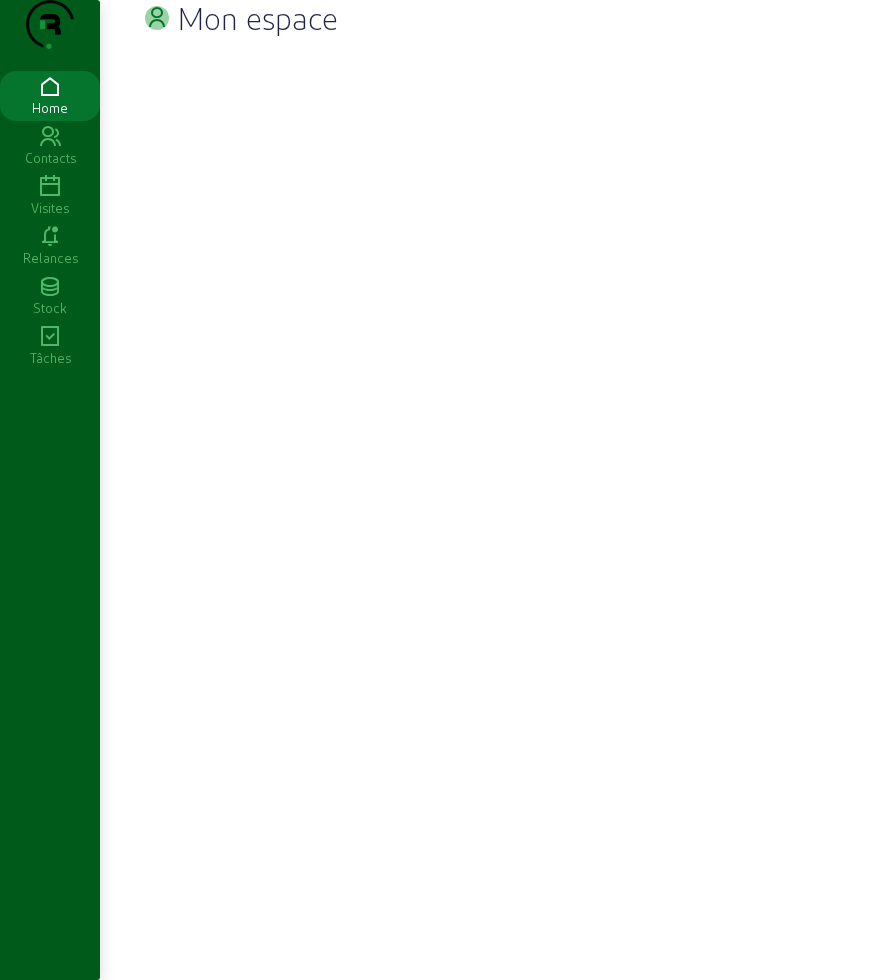 click 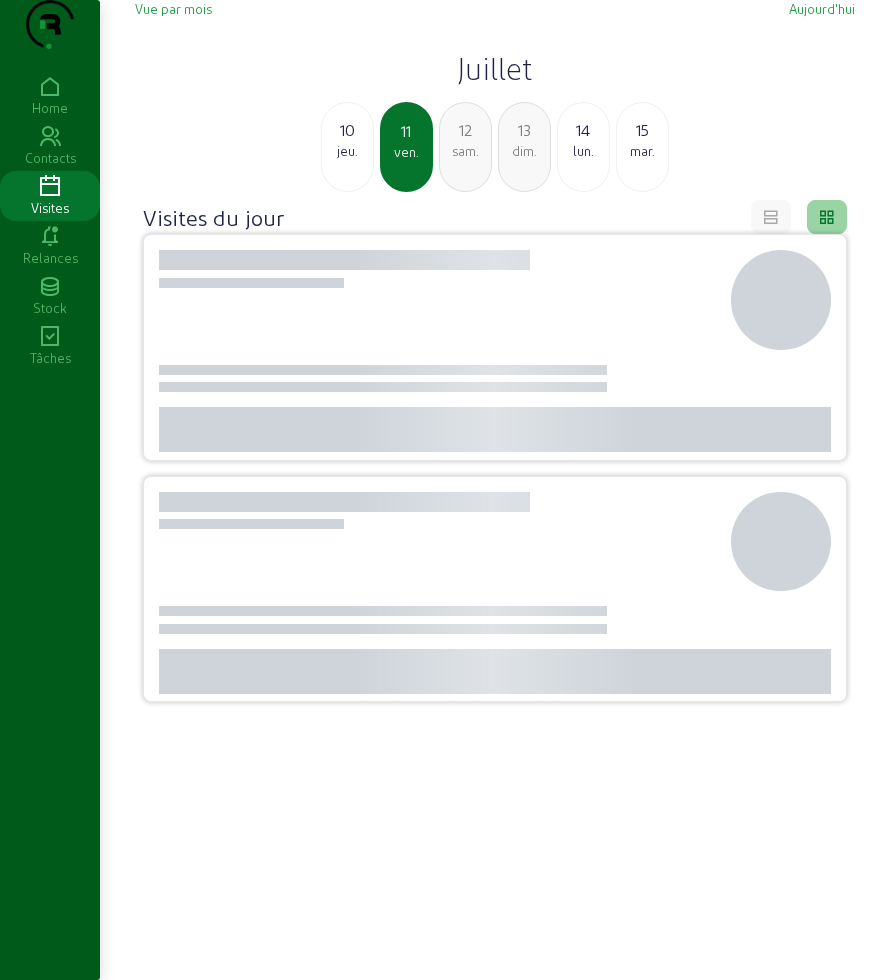 click on "14" 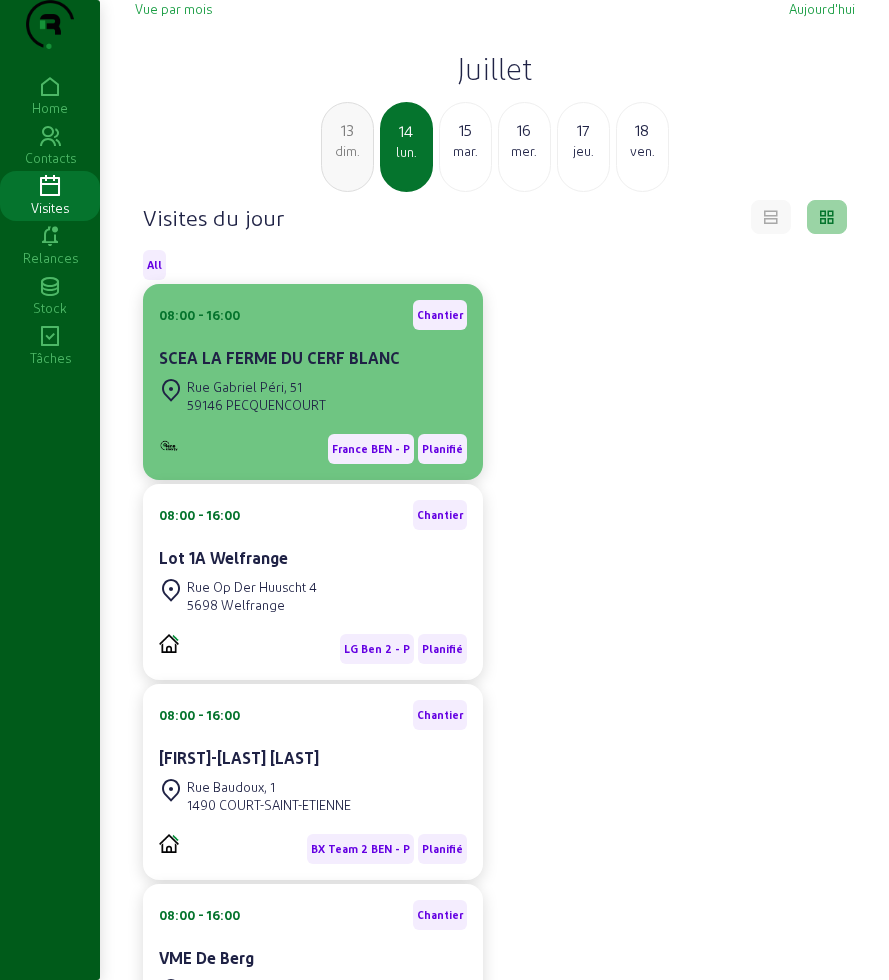 click on "Rue Gabriel Péri, 51" 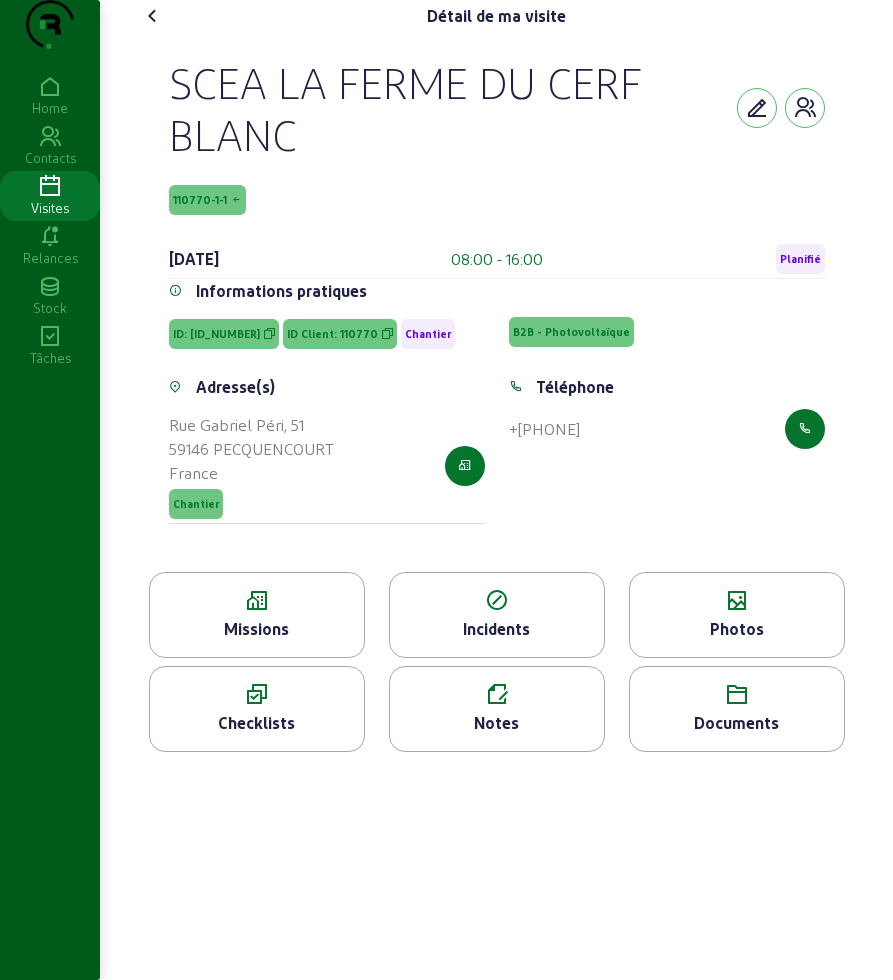 click 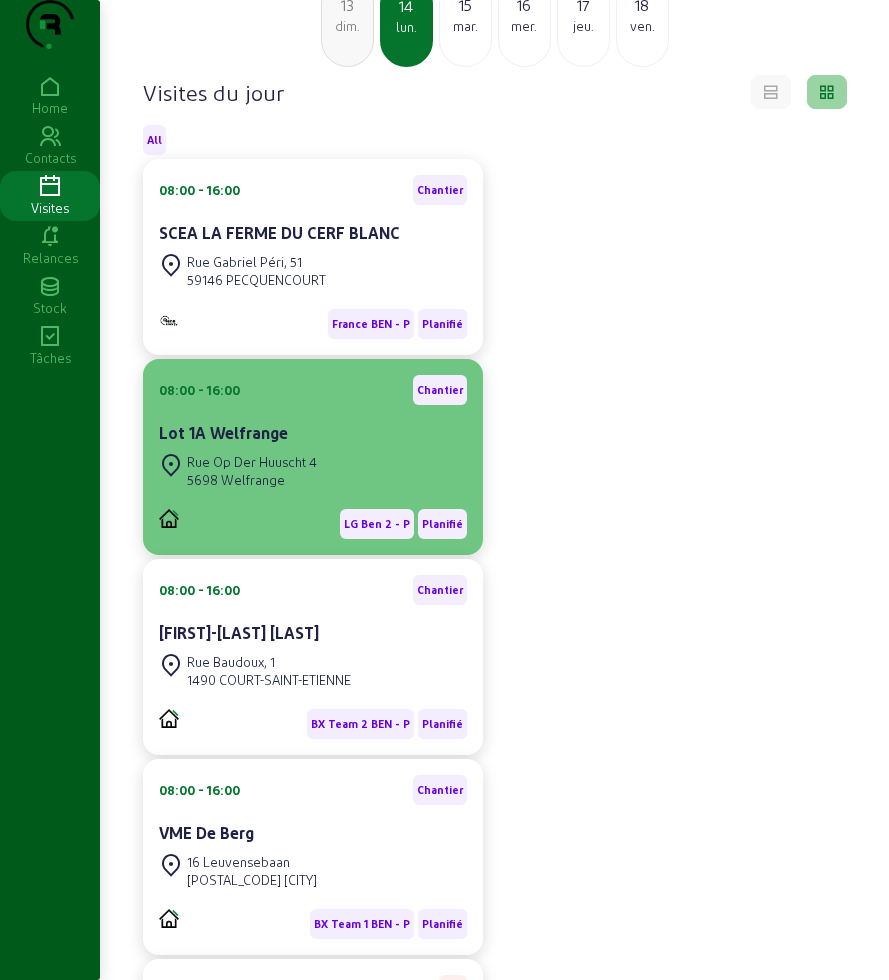 scroll, scrollTop: 250, scrollLeft: 0, axis: vertical 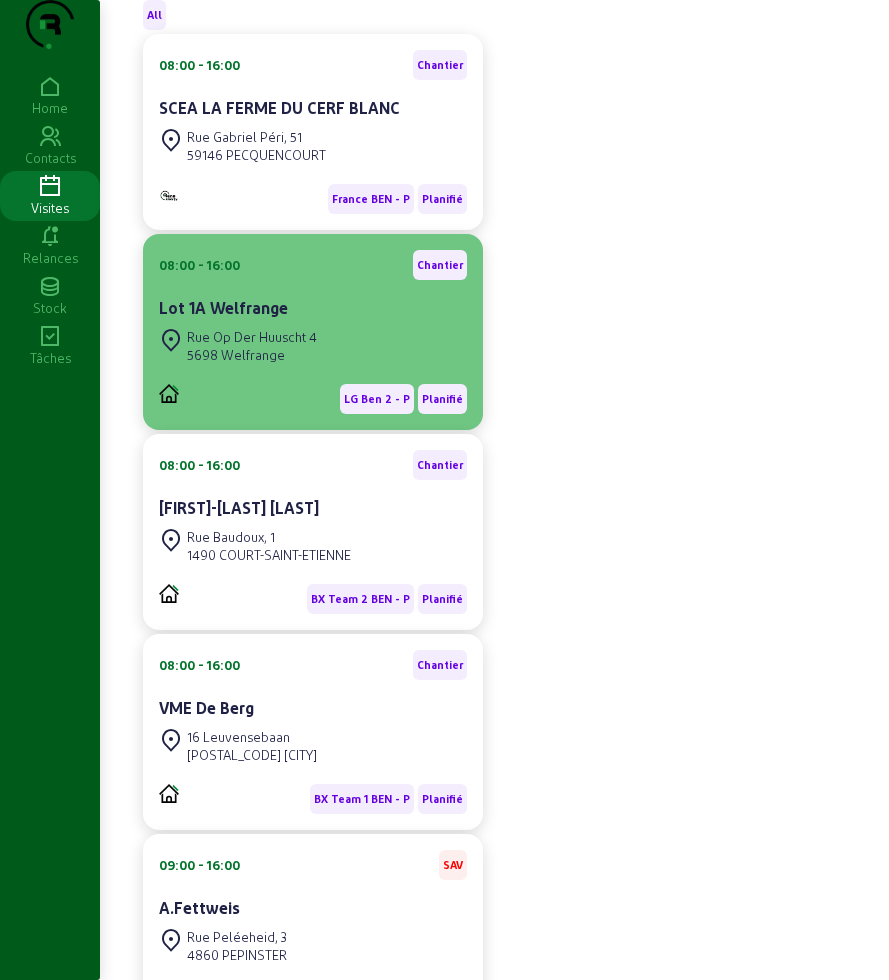 click on "Rue Op Der Huuscht 4" 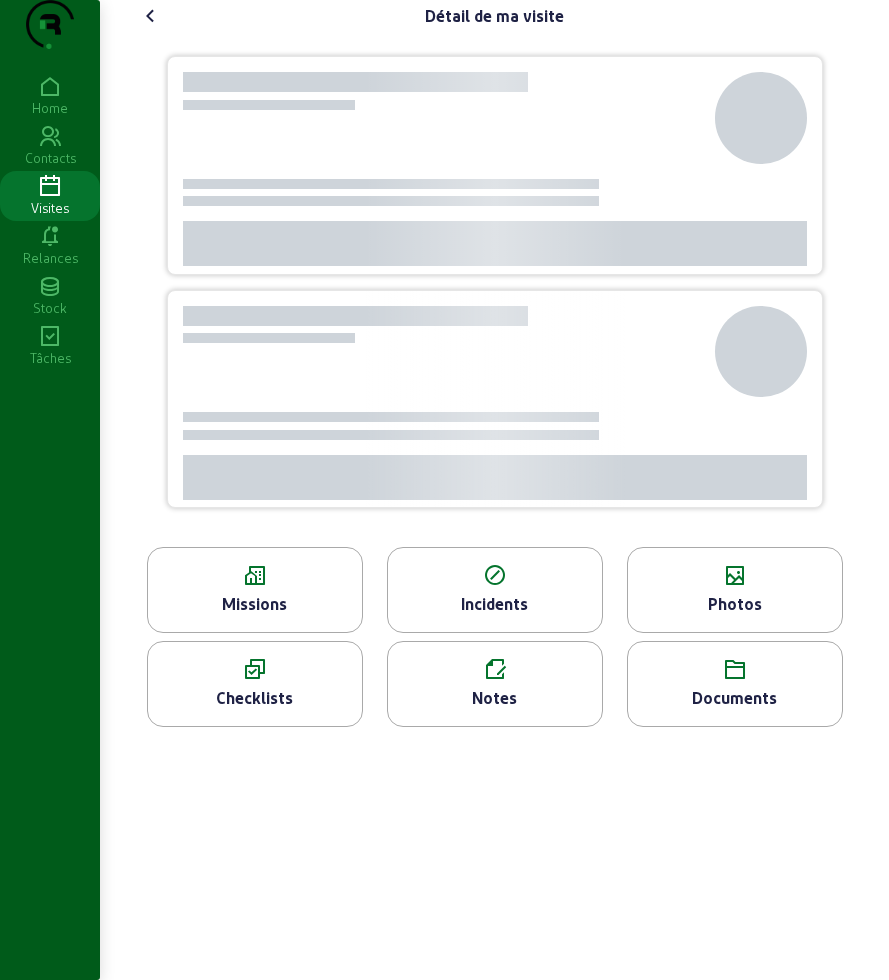 scroll, scrollTop: 0, scrollLeft: 0, axis: both 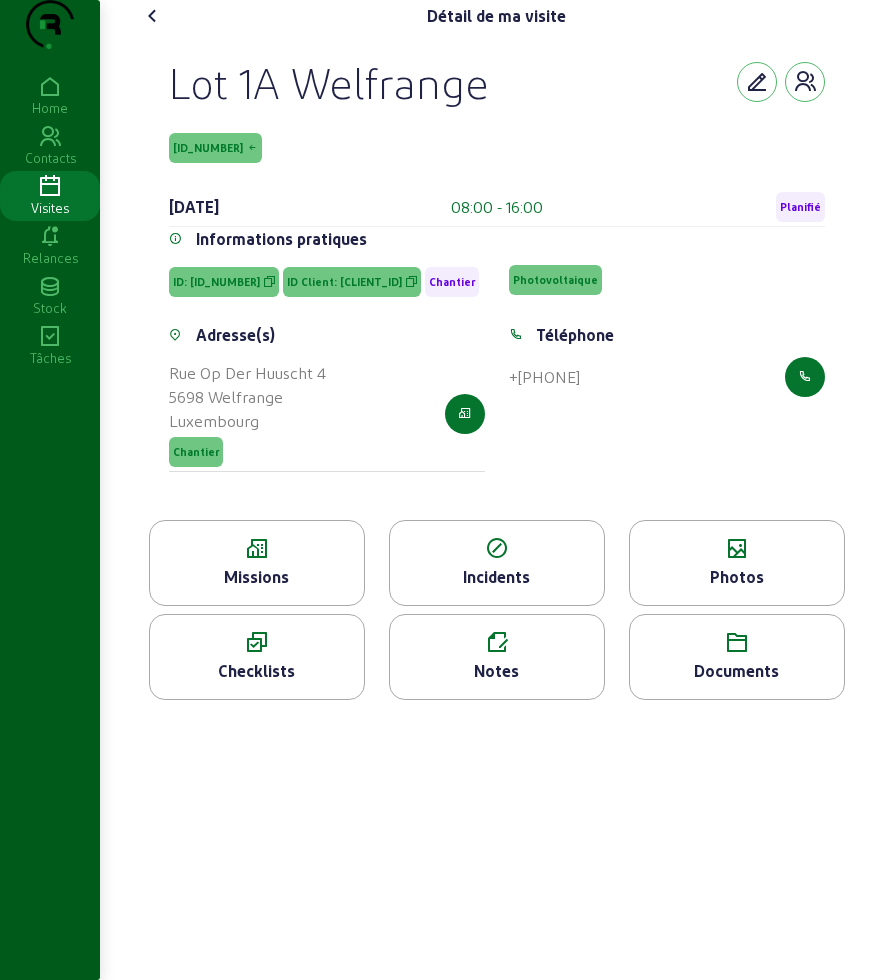 click 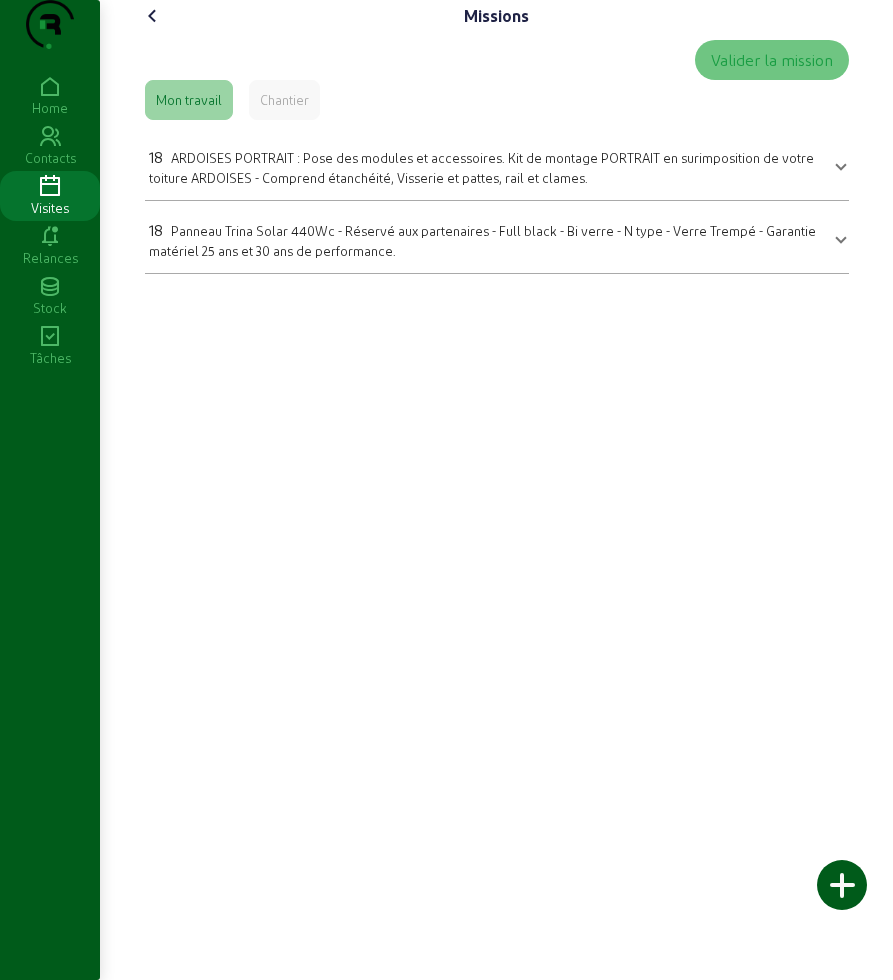 click 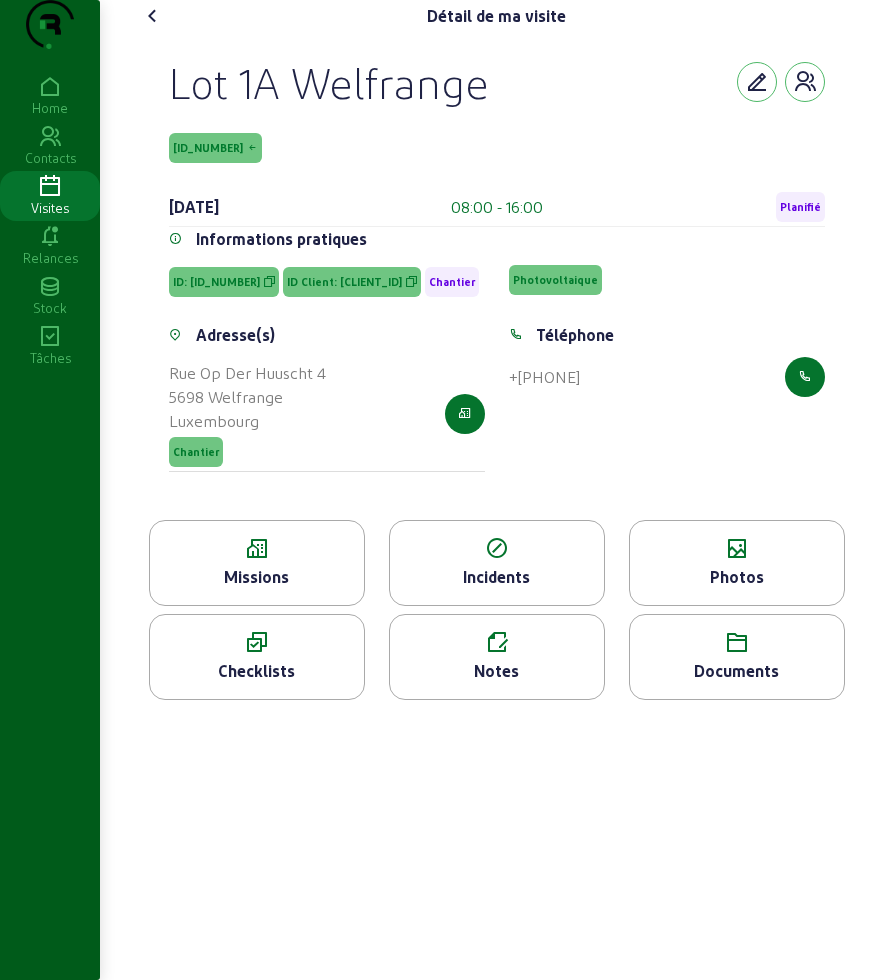 click on "Lot 1A Welfrange [ID_NUMBER] [DATE] 08:00 - 16:00 Planifié Informations pratiques ID: [ID_NUMBER] ID Client: [CLIENT_ID] Chantier Photovoltaique Adresse(s) Rue Op Der Huuscht 4 5698 Welfrange Luxembourg Chantier Téléphone +[PHONE]" 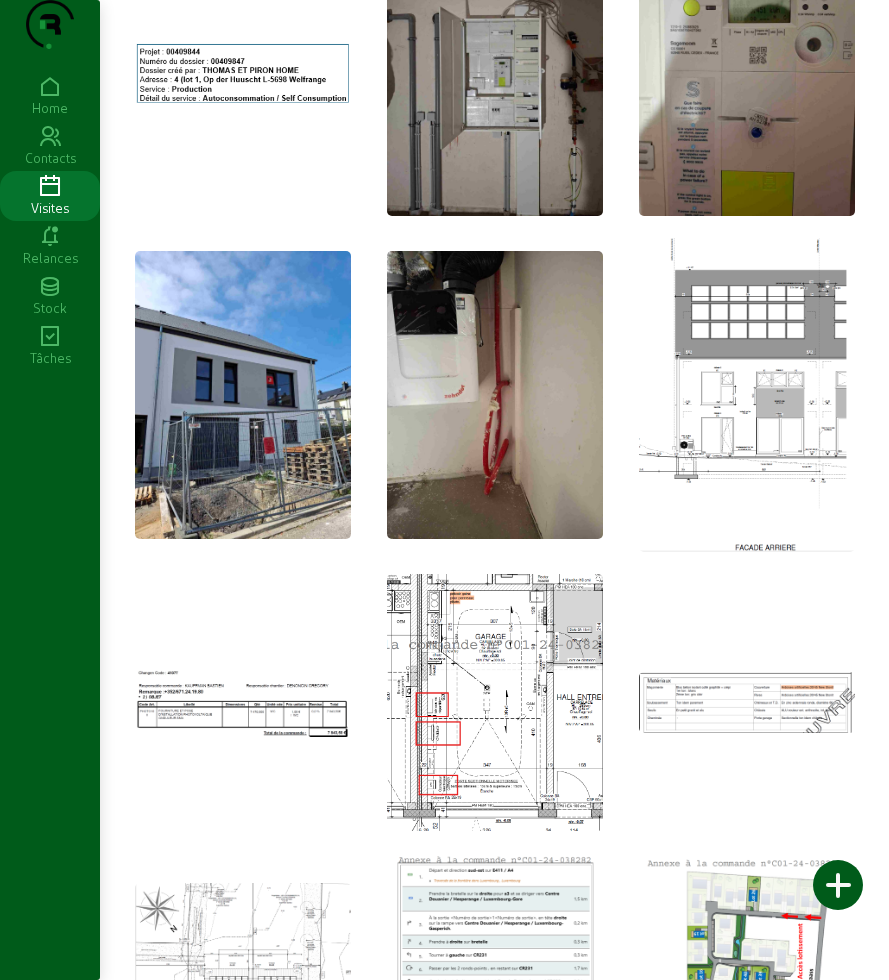 scroll, scrollTop: 0, scrollLeft: 0, axis: both 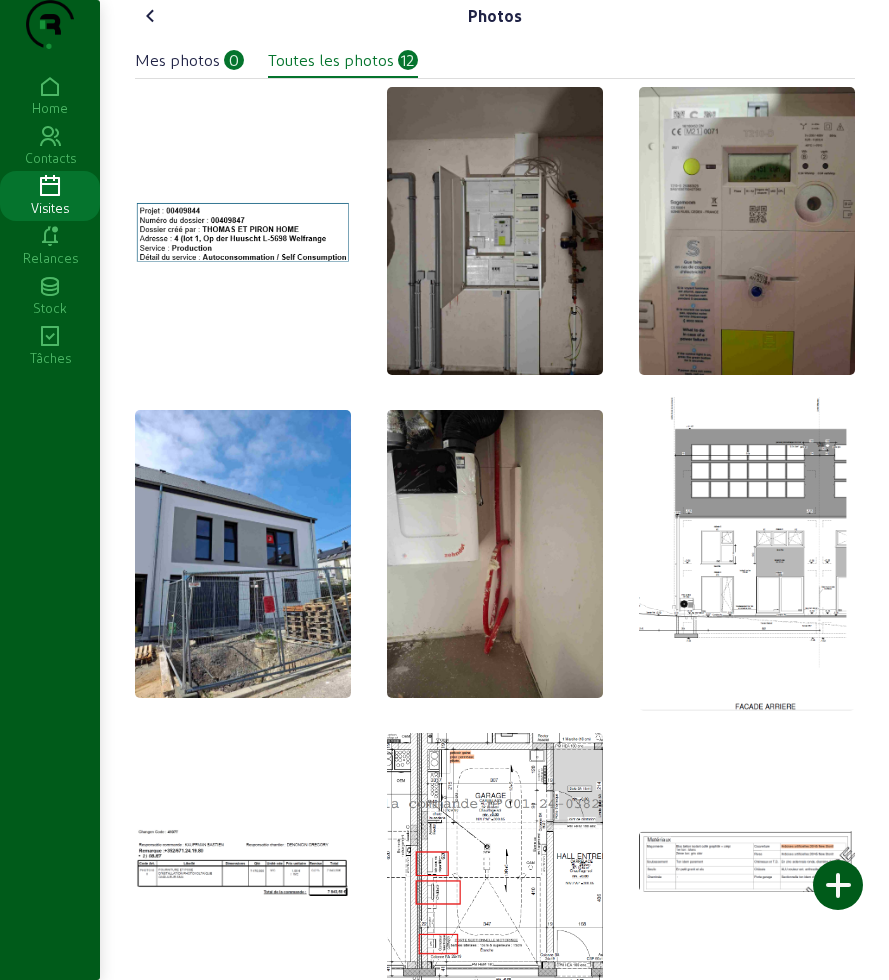 click 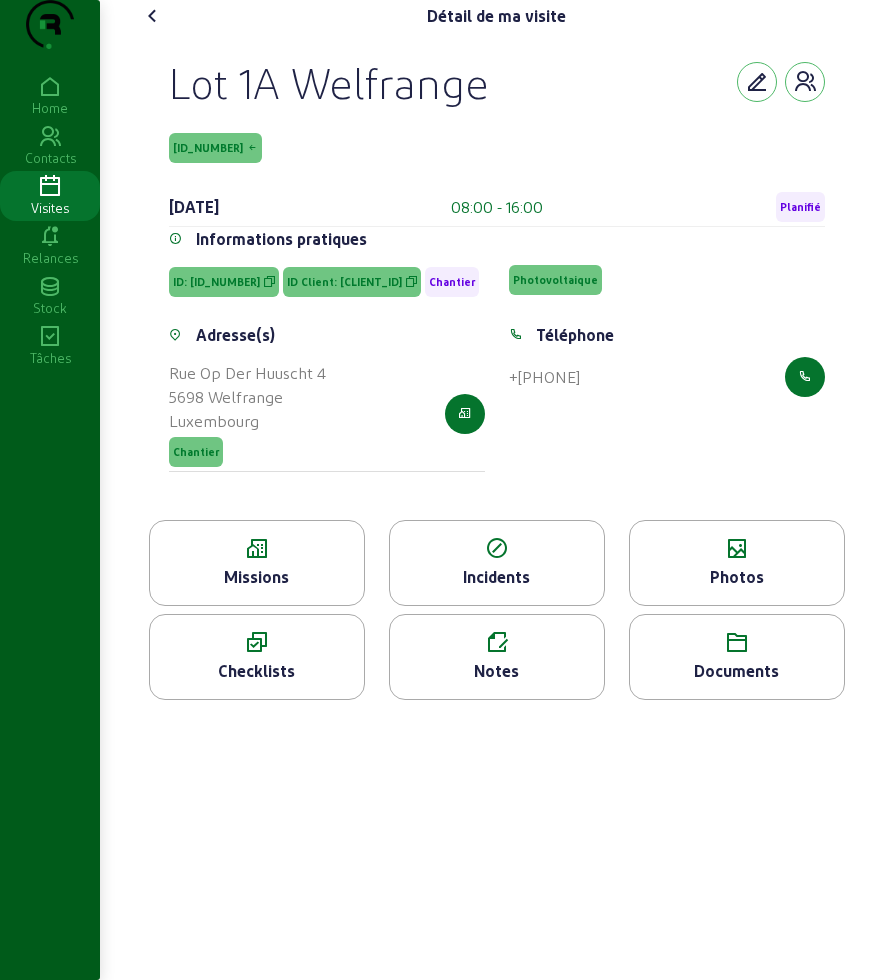 click 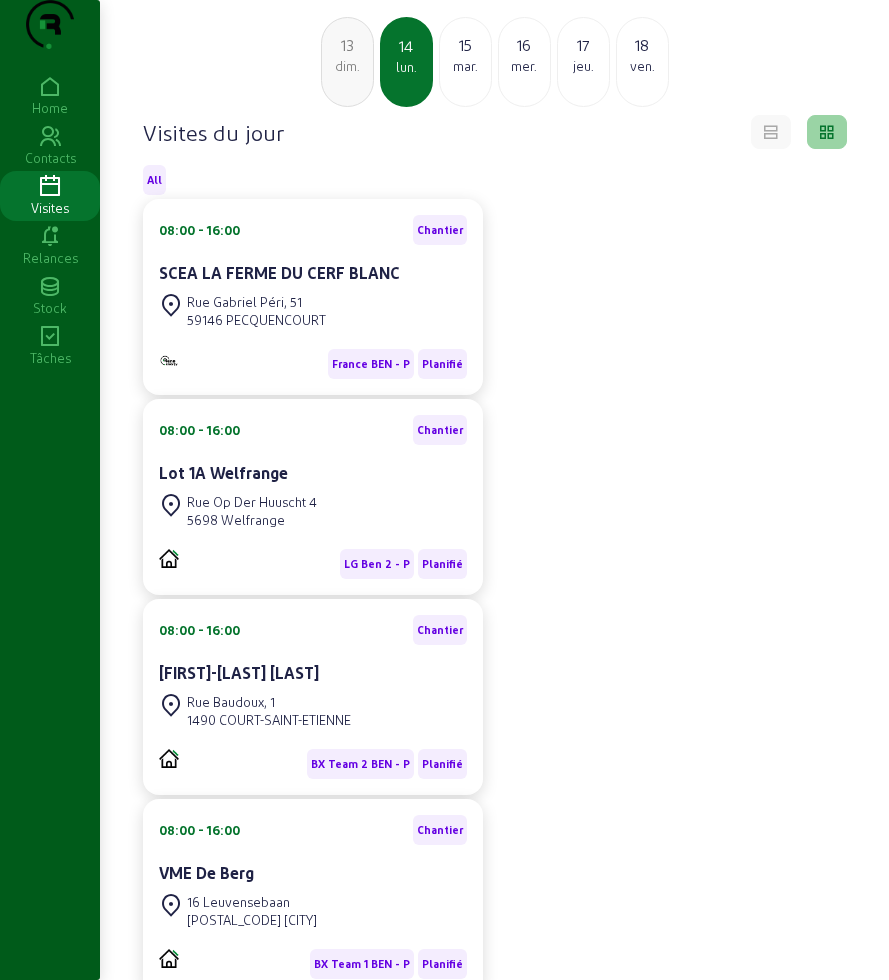 scroll, scrollTop: 250, scrollLeft: 0, axis: vertical 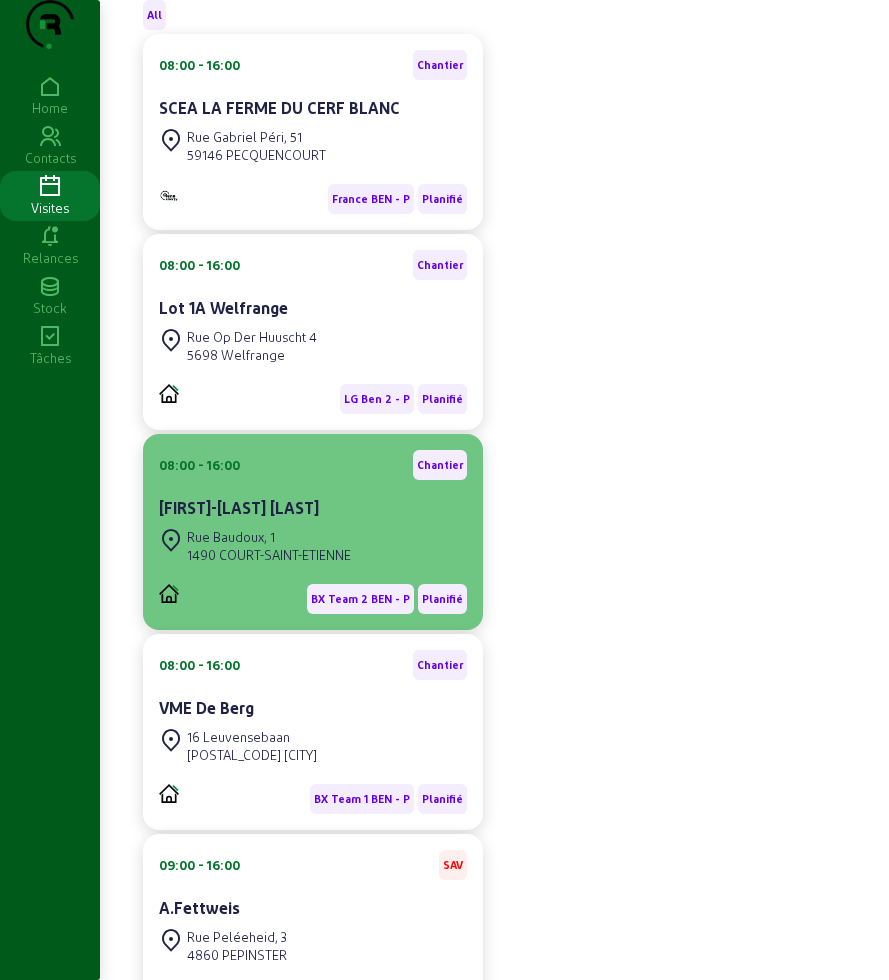 click on "[FIRST]-[LAST] [LAST]" 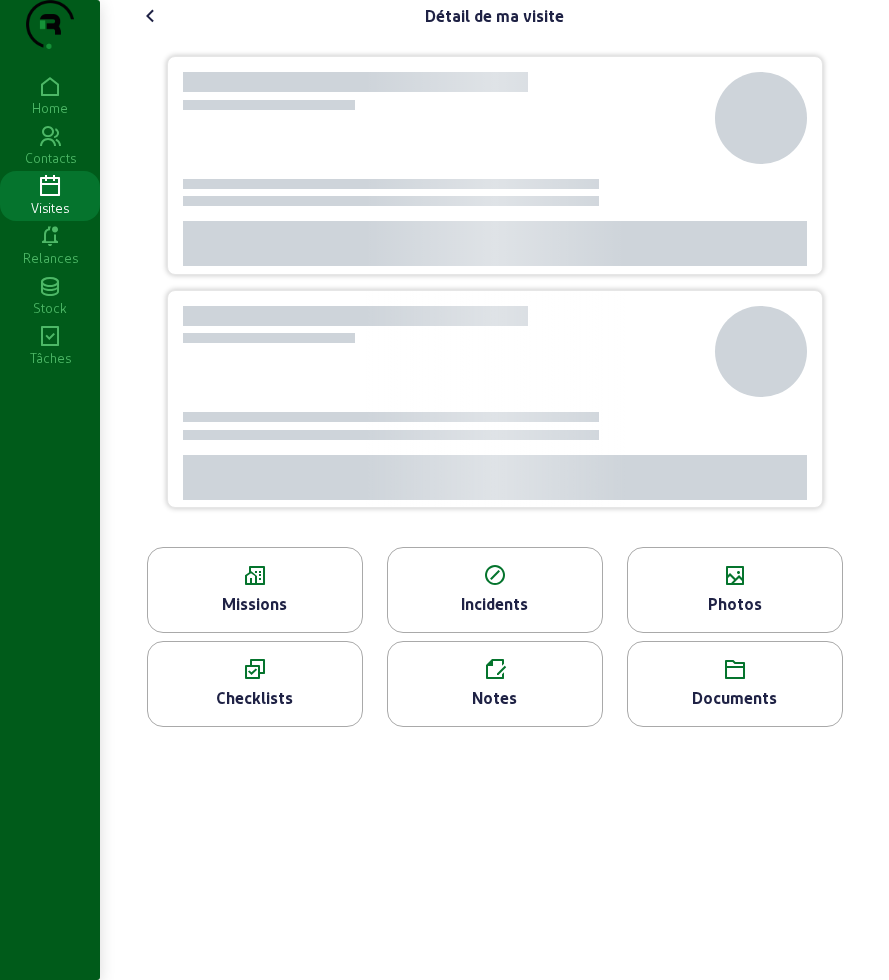 scroll, scrollTop: 0, scrollLeft: 0, axis: both 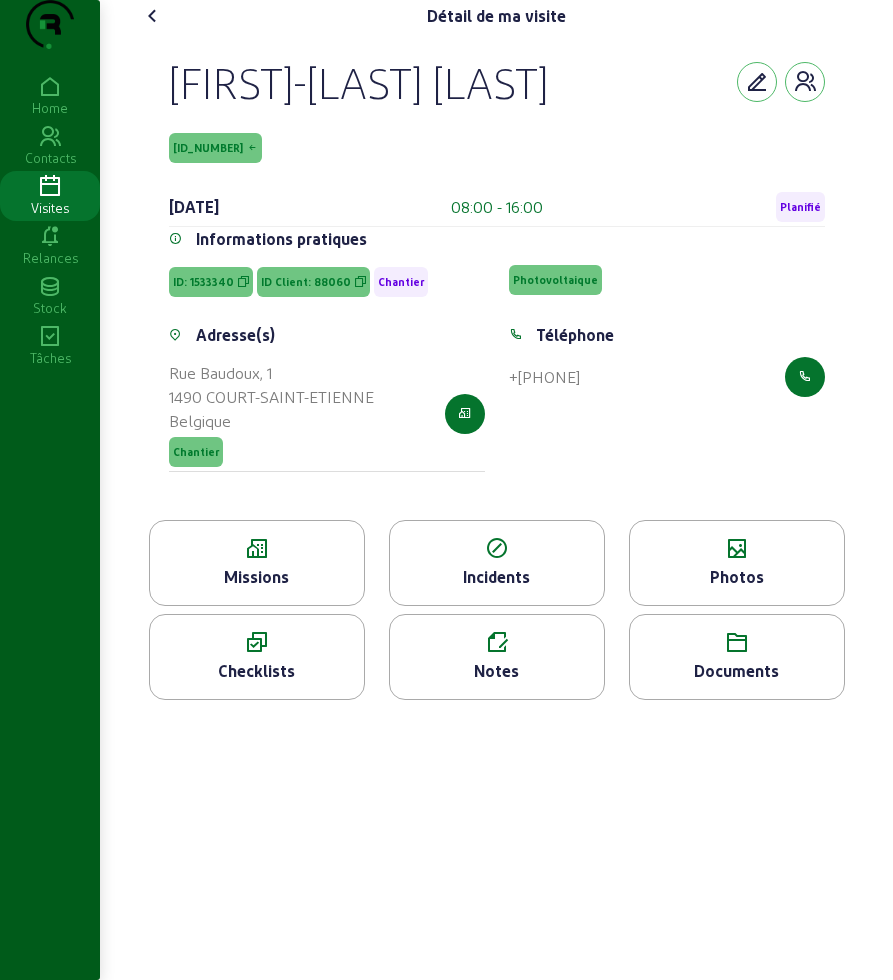 click on "Missions" 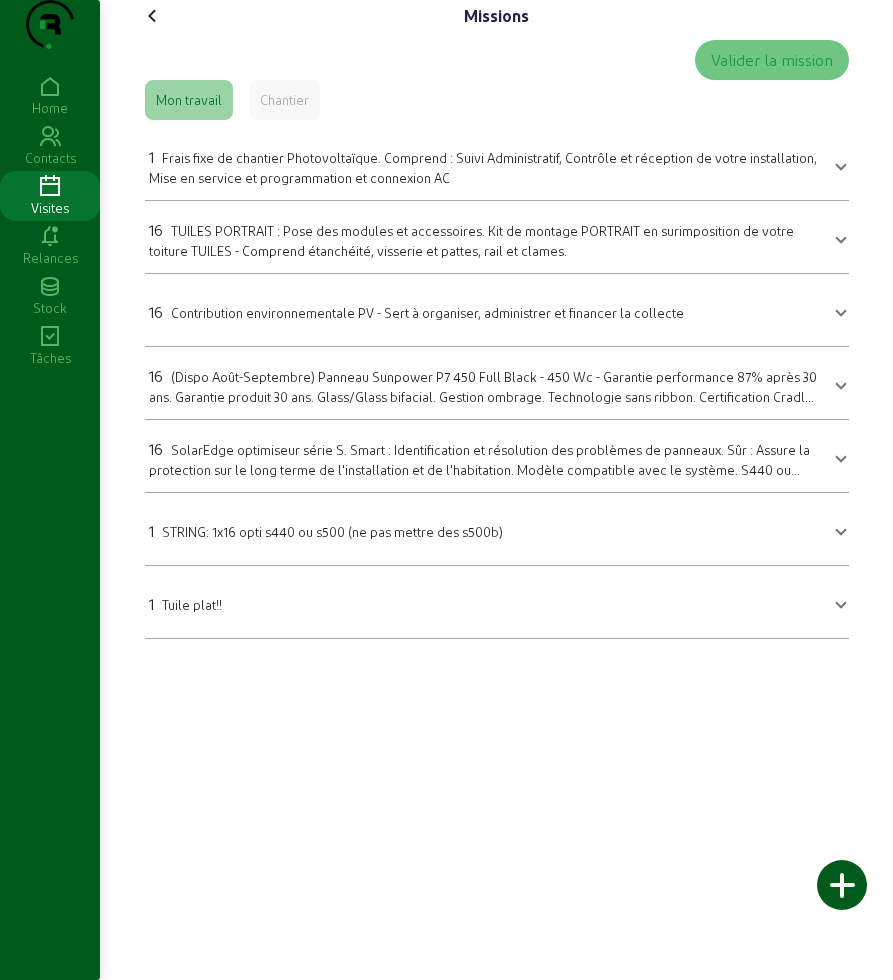 click on "Missions   Valider la mission   Mon travail   Chantier  1 Frais fixe de chantier Photovoltaïque. Comprend : Suivi Administratif, Contrôle et réception de votre installation, Mise en service et programmation et connexion AC Frais fixe de chantier Photovoltaïque. Comprend : Suivi Administratif, Contrôle et réception de votre installation, Mise en service et programmation et connexion AC       Quantité 1  Sauvegarder  16 TUILES PORTRAIT : Pose des modules et accessoires. Kit de montage PORTRAIT en surimposition de votre toiture TUILES - Comprend étanchéité, visserie et pattes, rail et clames.  TUILES PORTRAIT : Pose des modules et accessoires. Kit de montage PORTRAIT en surimposition de votre toiture TUILES - Comprend étanchéité, visserie et pattes, rail et clames.        Quantité 16 Matériel utilisé Crochet inox tuile double réglage Pièce Clame de fin quickfix noire Schletter 30-40mm Pièce Clame intermédiaire quickfix noire Schletter 30-40mm Pièce Rail Schletter noir 6m Pièce Pièce 16" 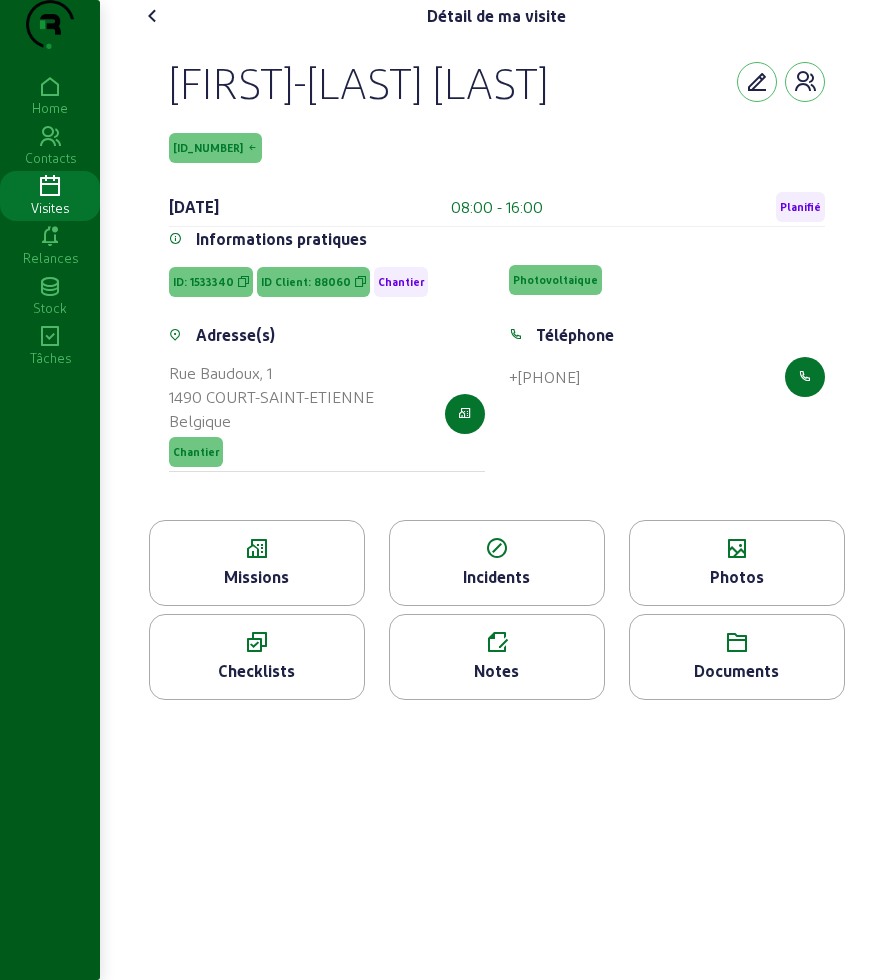 click 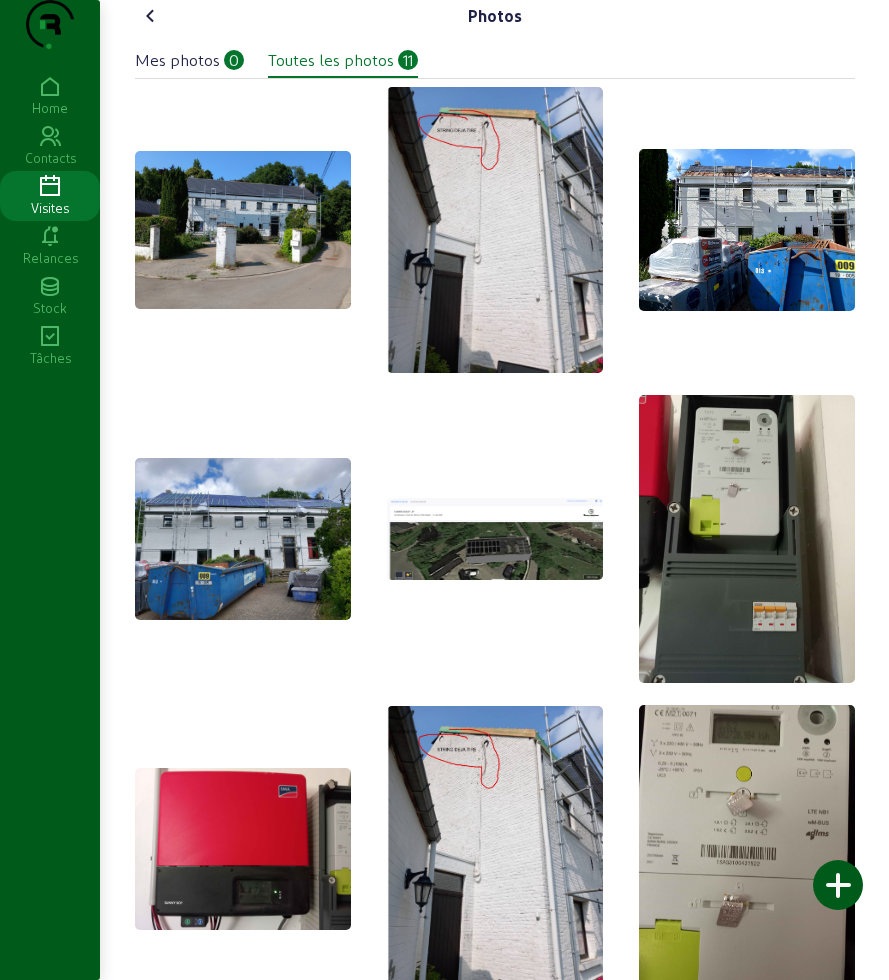 click 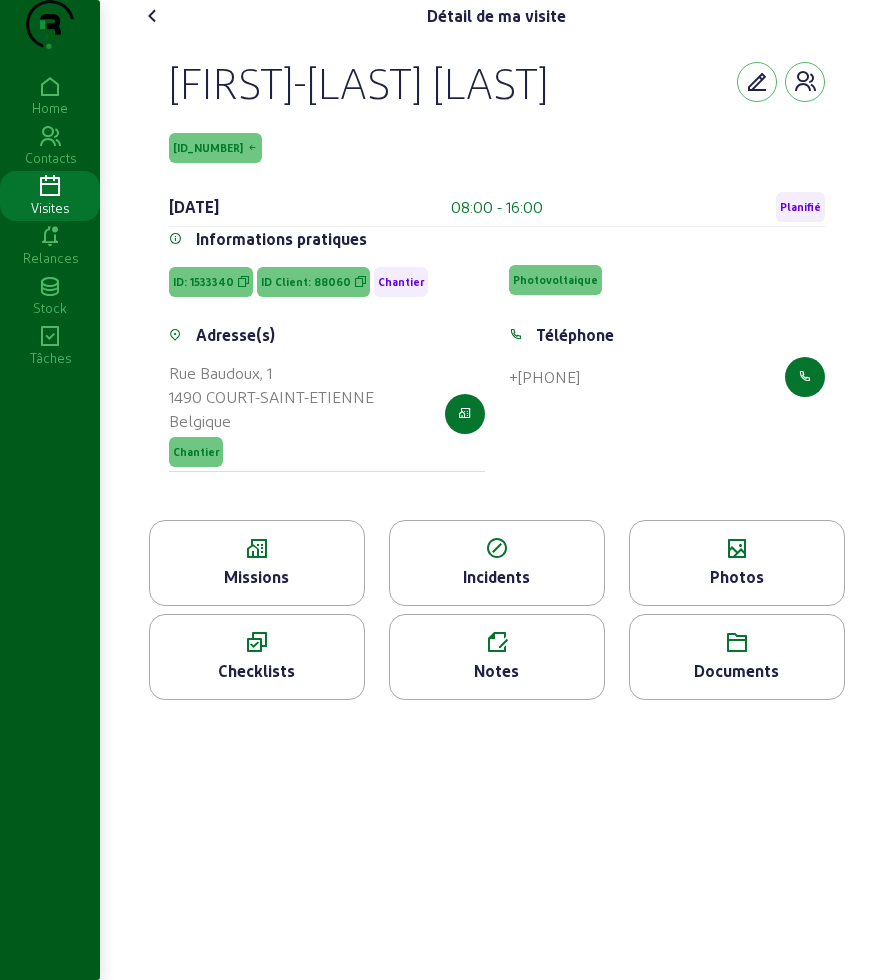 click 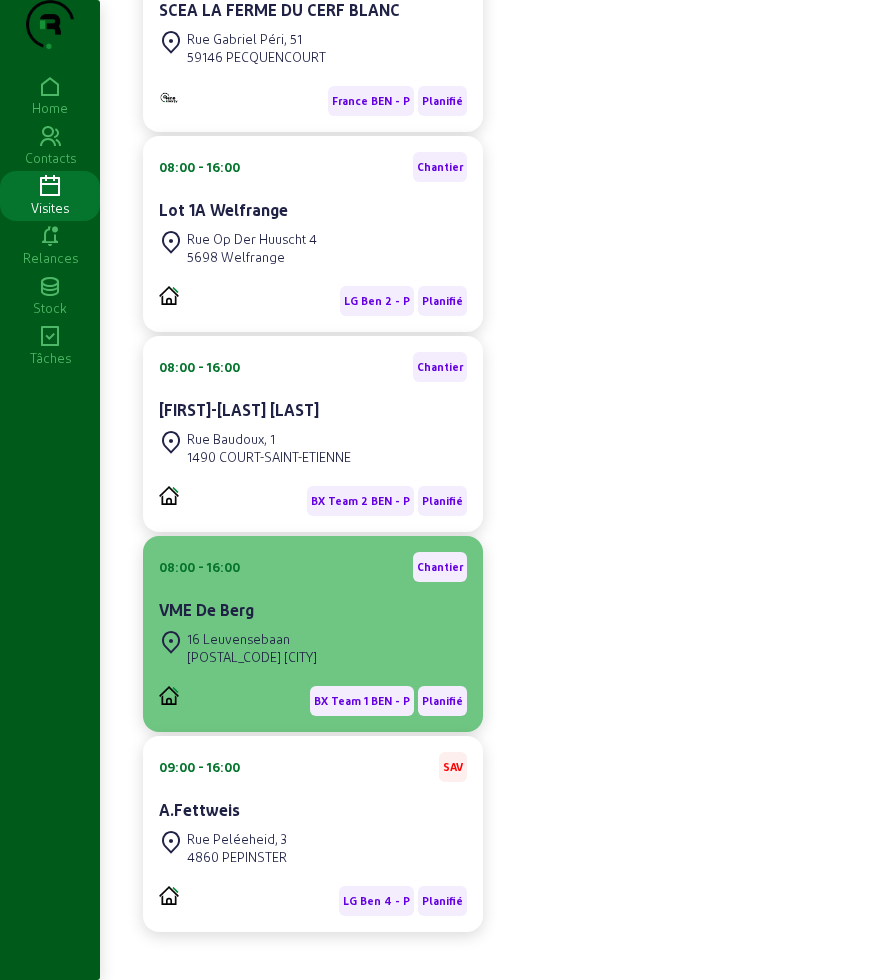 scroll, scrollTop: 375, scrollLeft: 0, axis: vertical 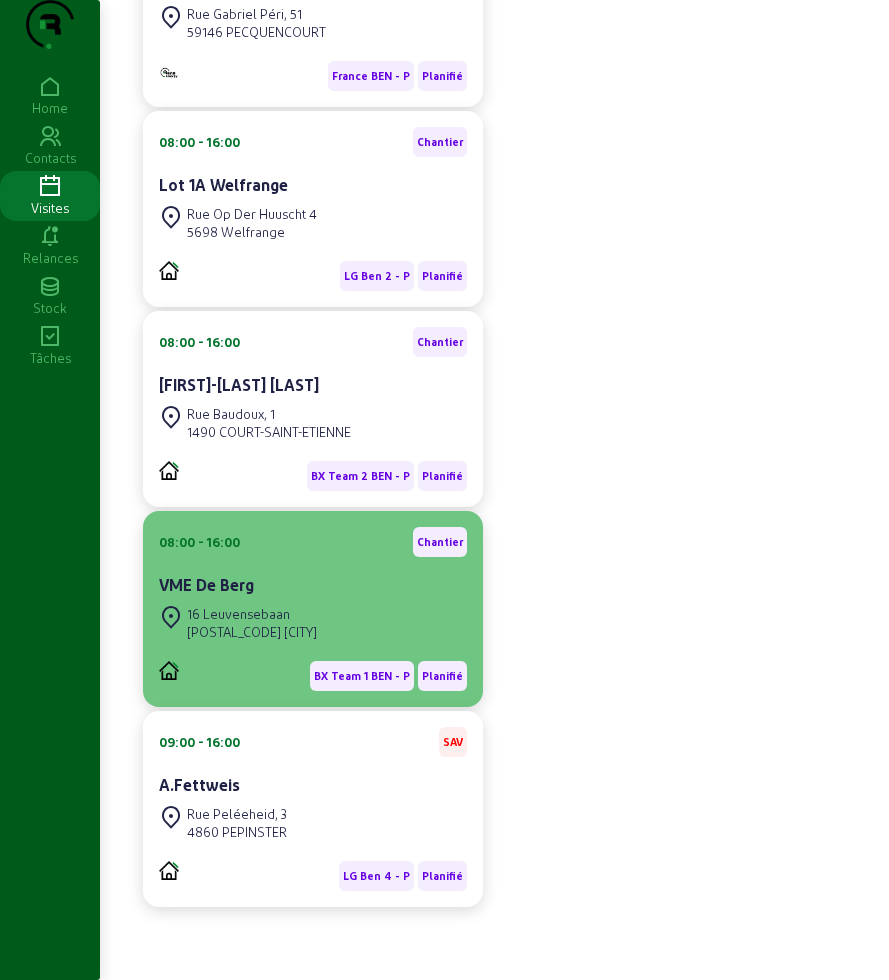 click on "[NUMBER] [STREET] [POSTAL_CODE] [CITY]" 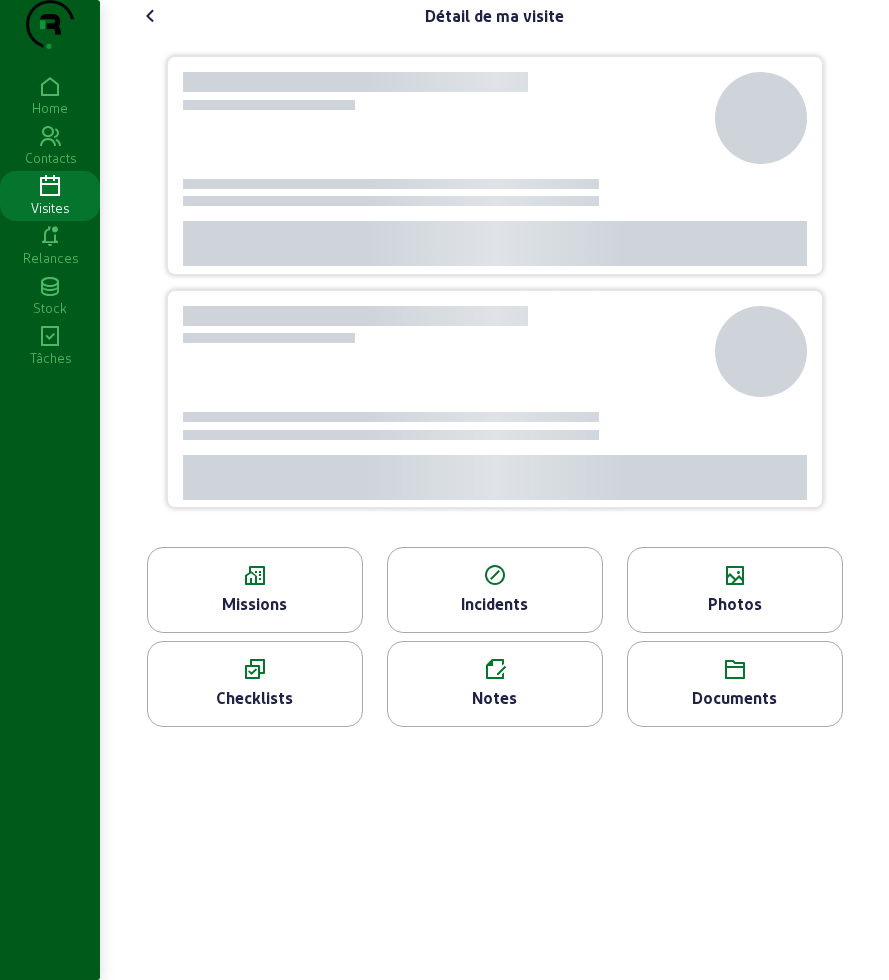 scroll, scrollTop: 0, scrollLeft: 0, axis: both 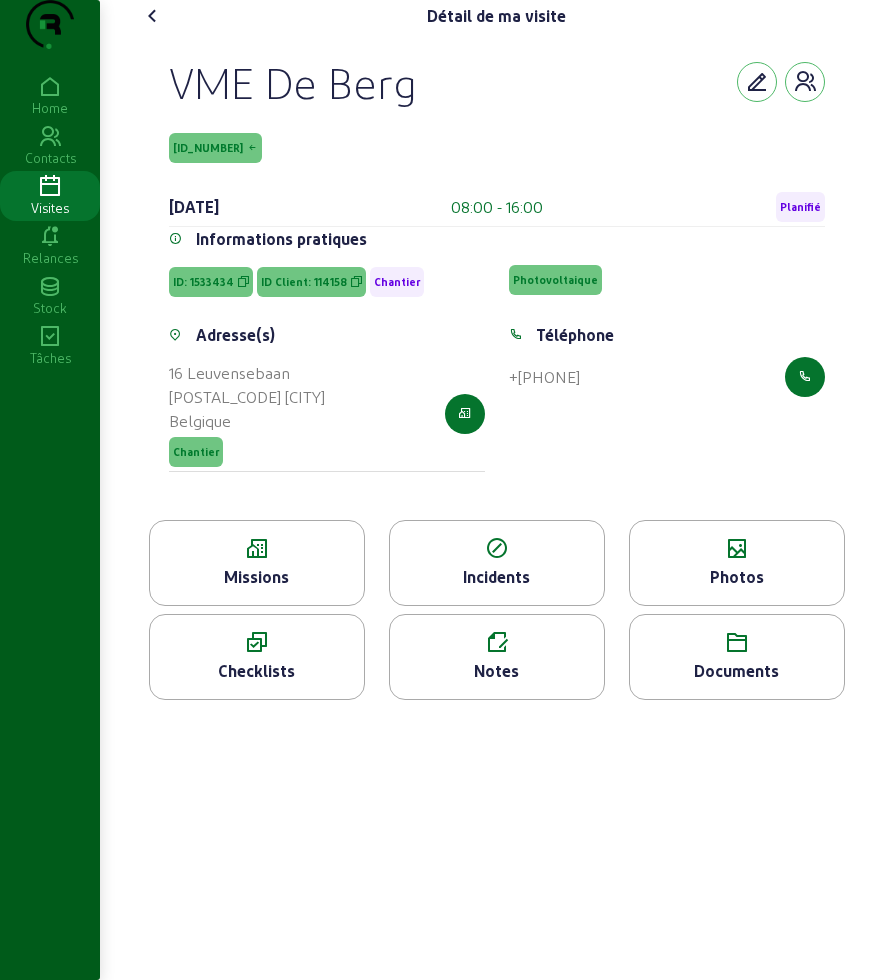click on "Missions" 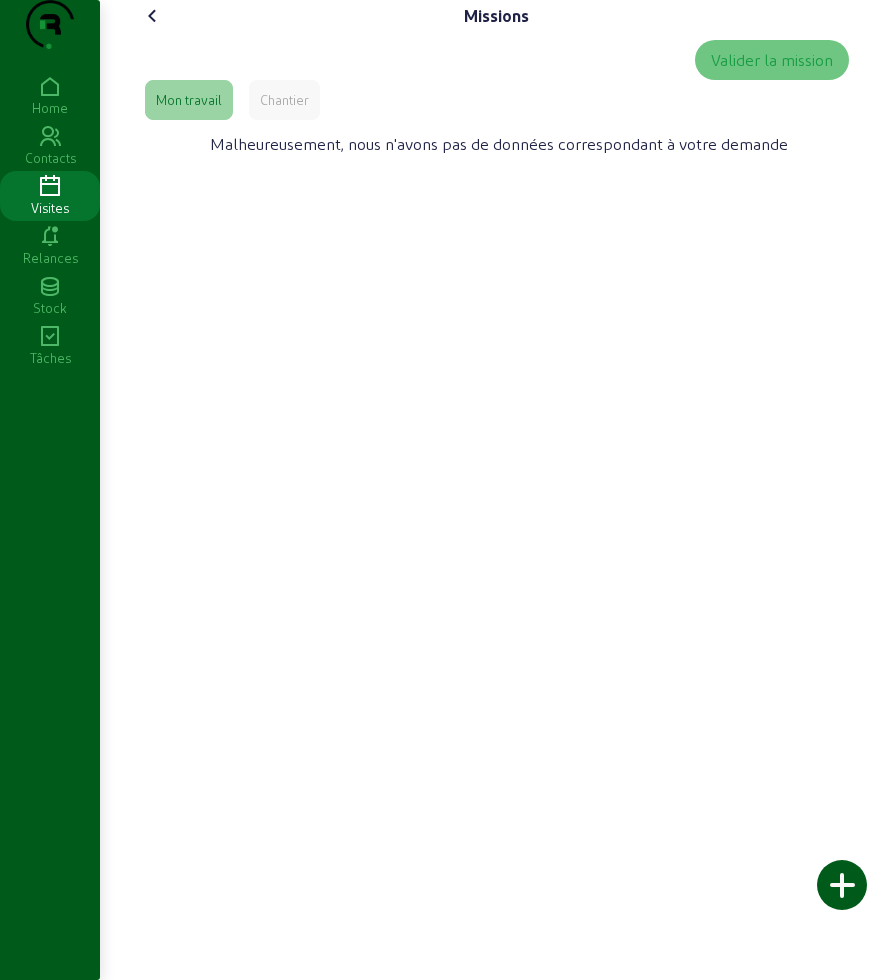 click 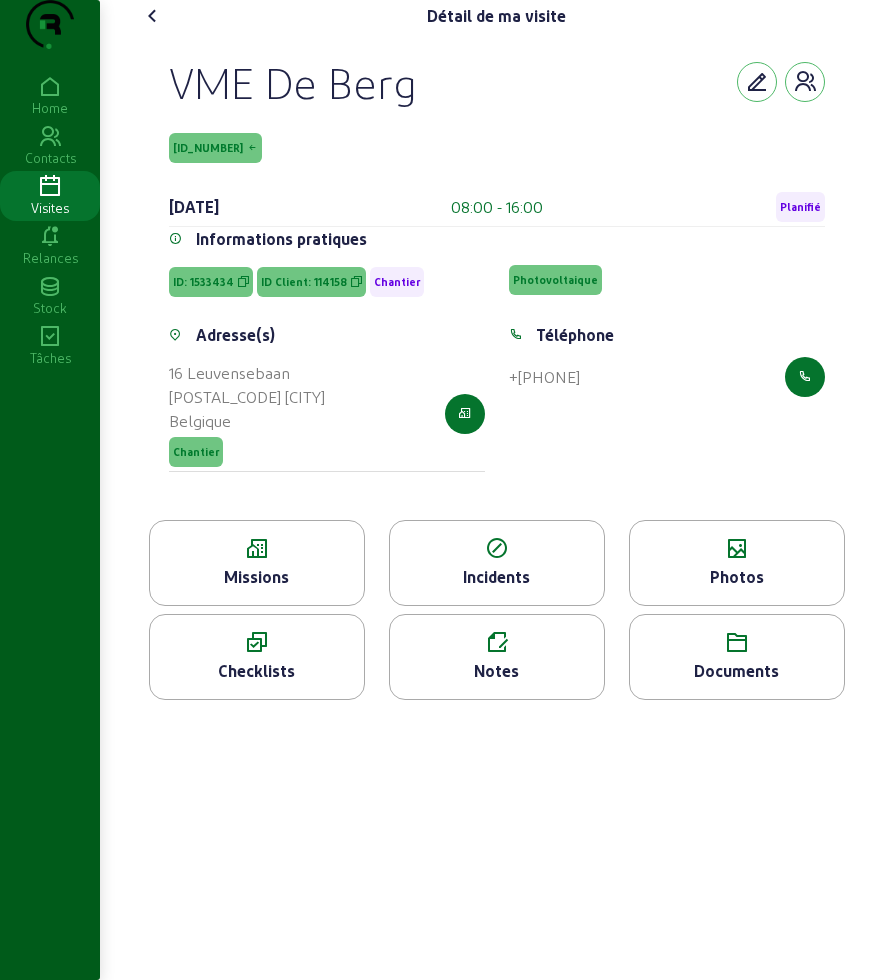 click 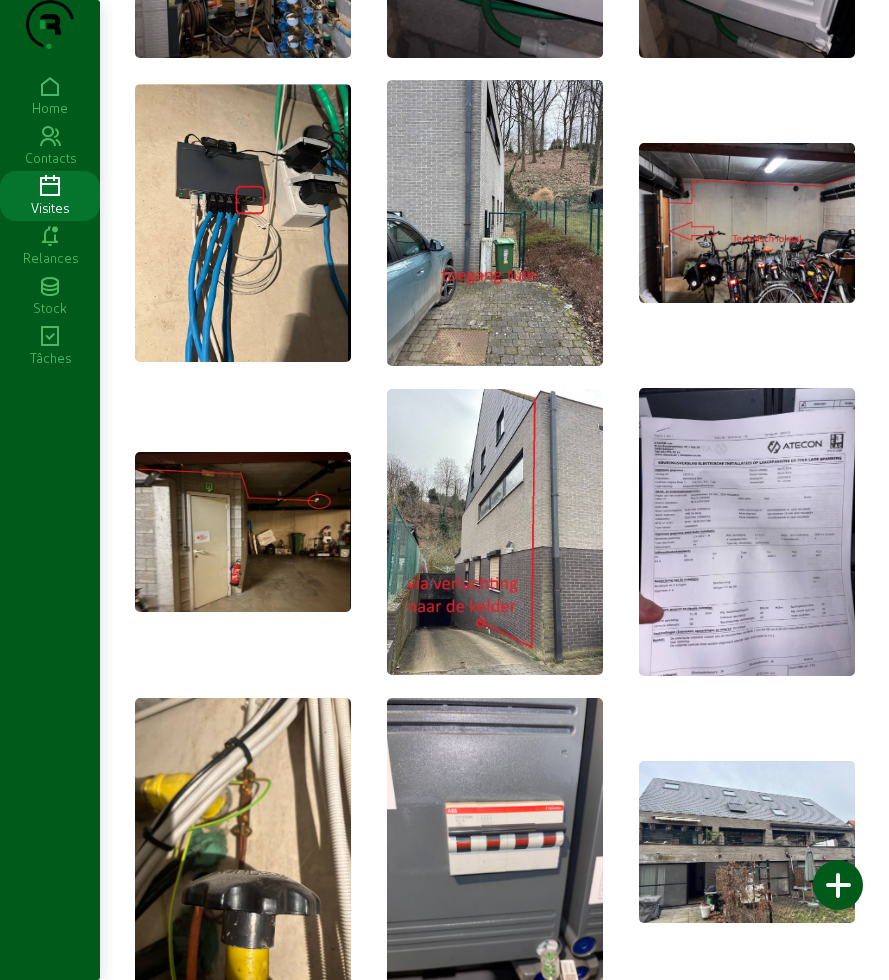 scroll, scrollTop: 622, scrollLeft: 0, axis: vertical 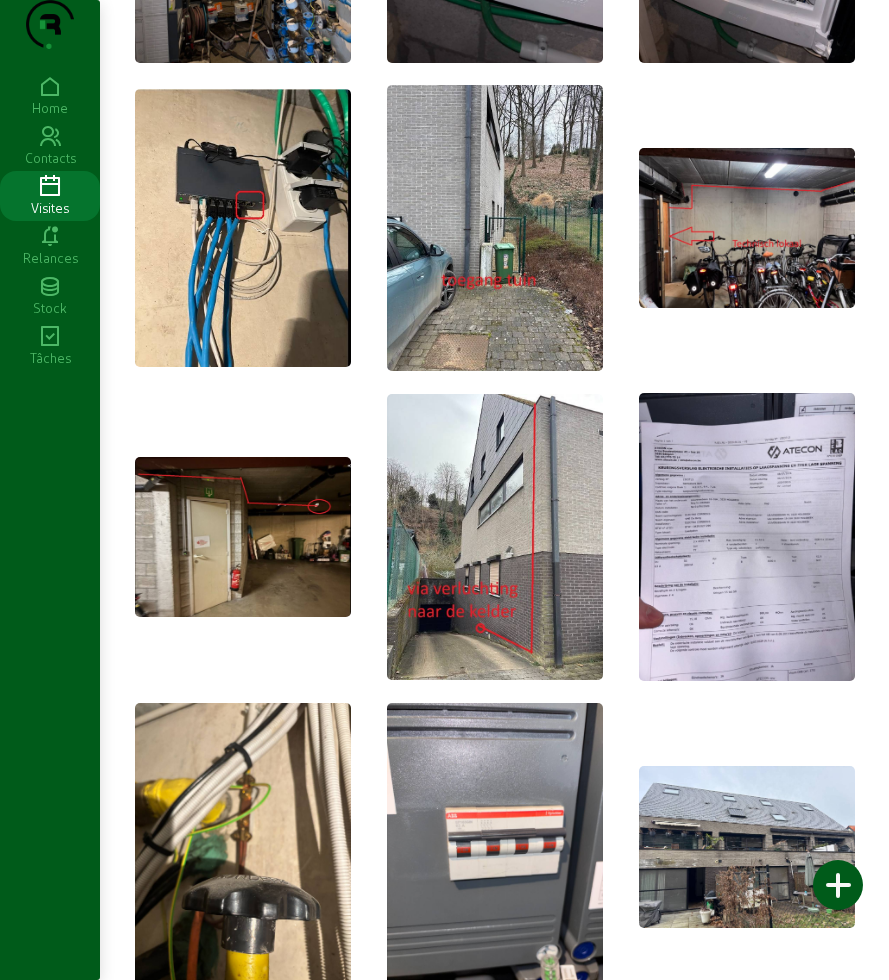 click 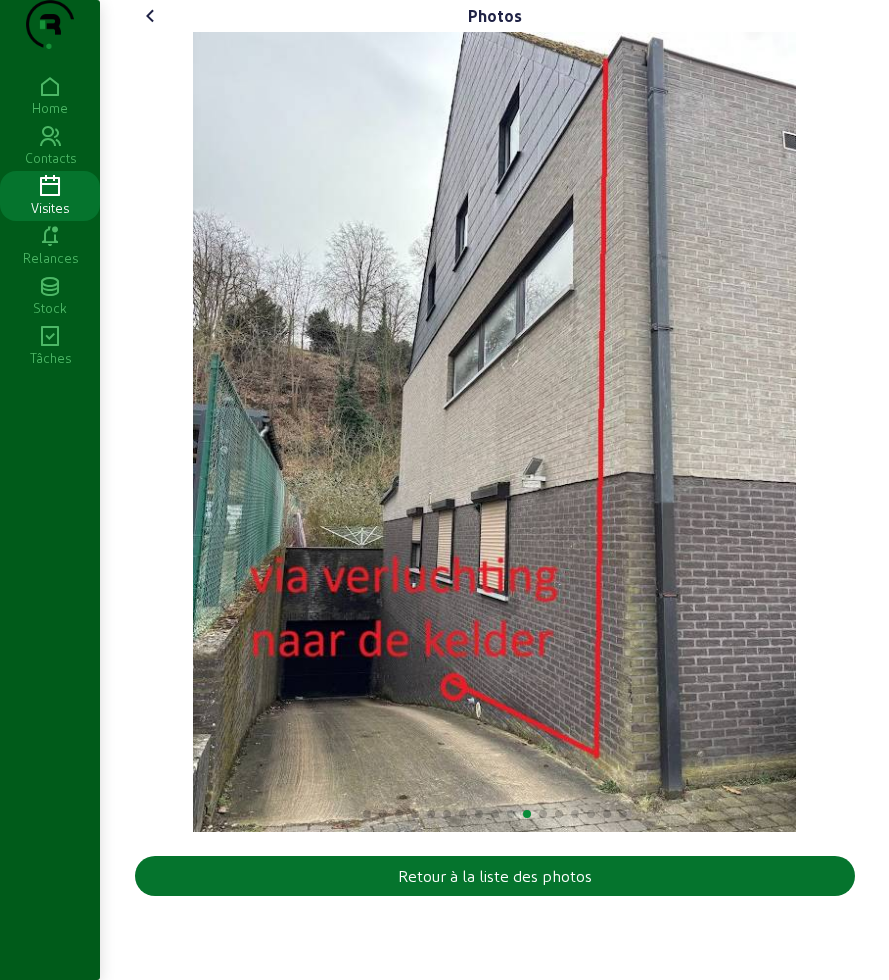 scroll, scrollTop: 0, scrollLeft: 0, axis: both 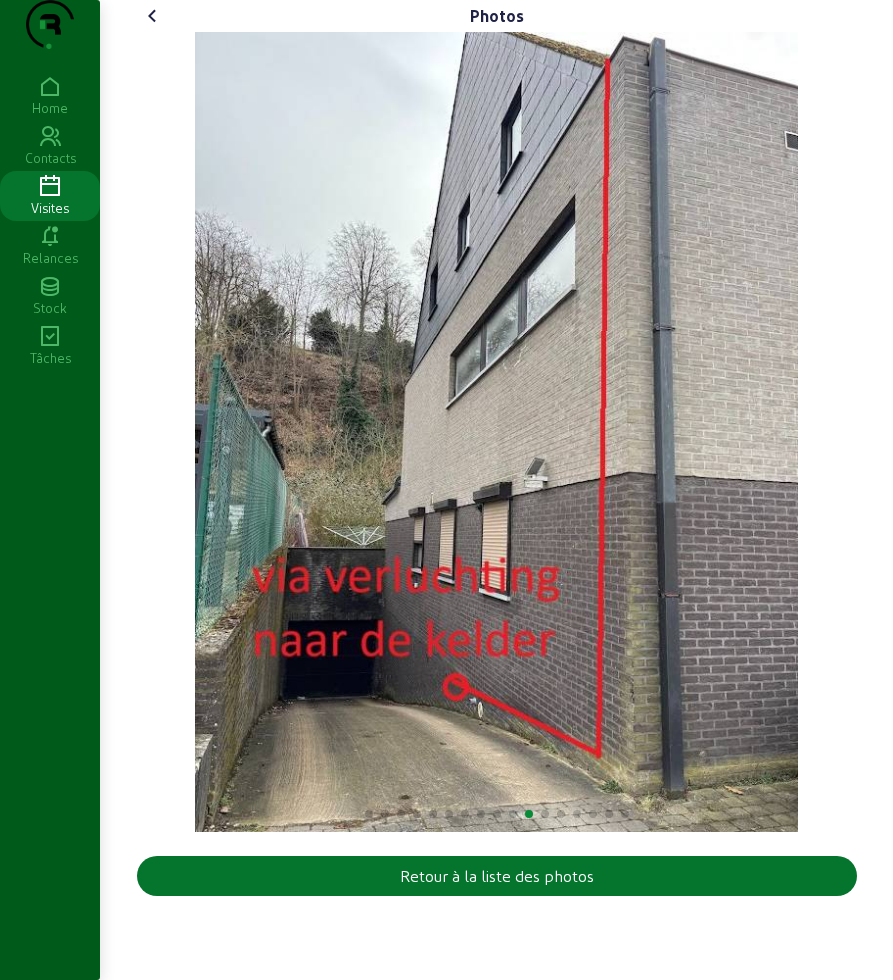 click 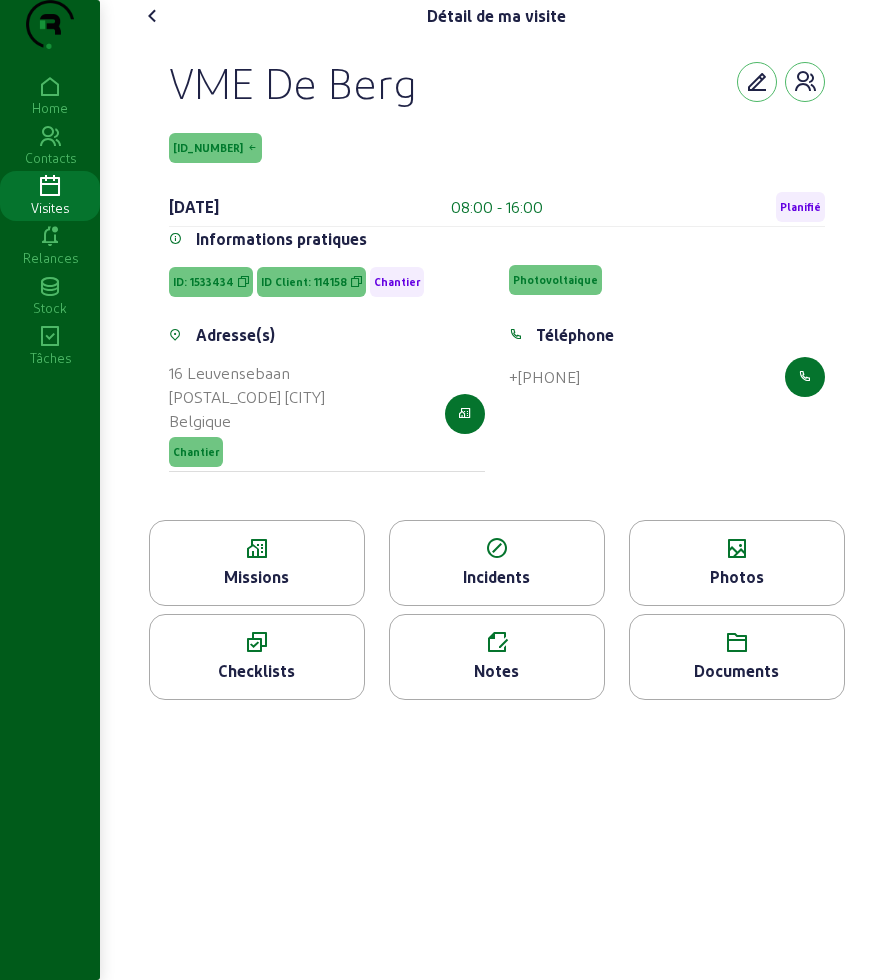 click 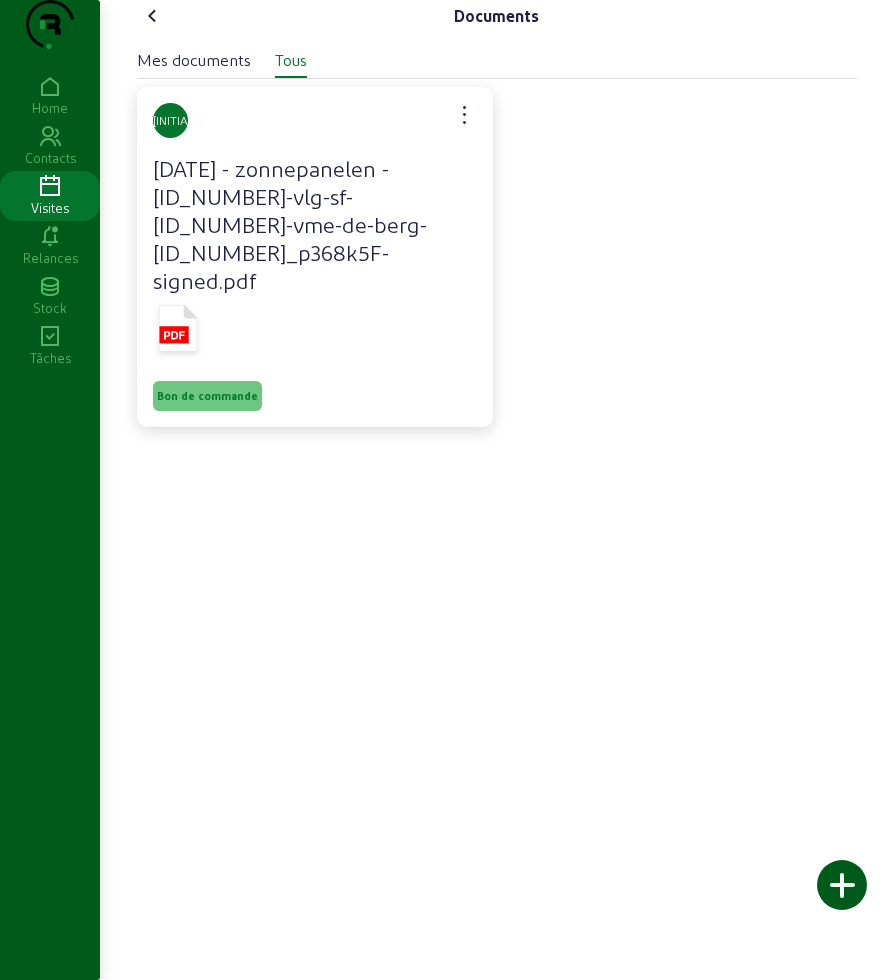 click 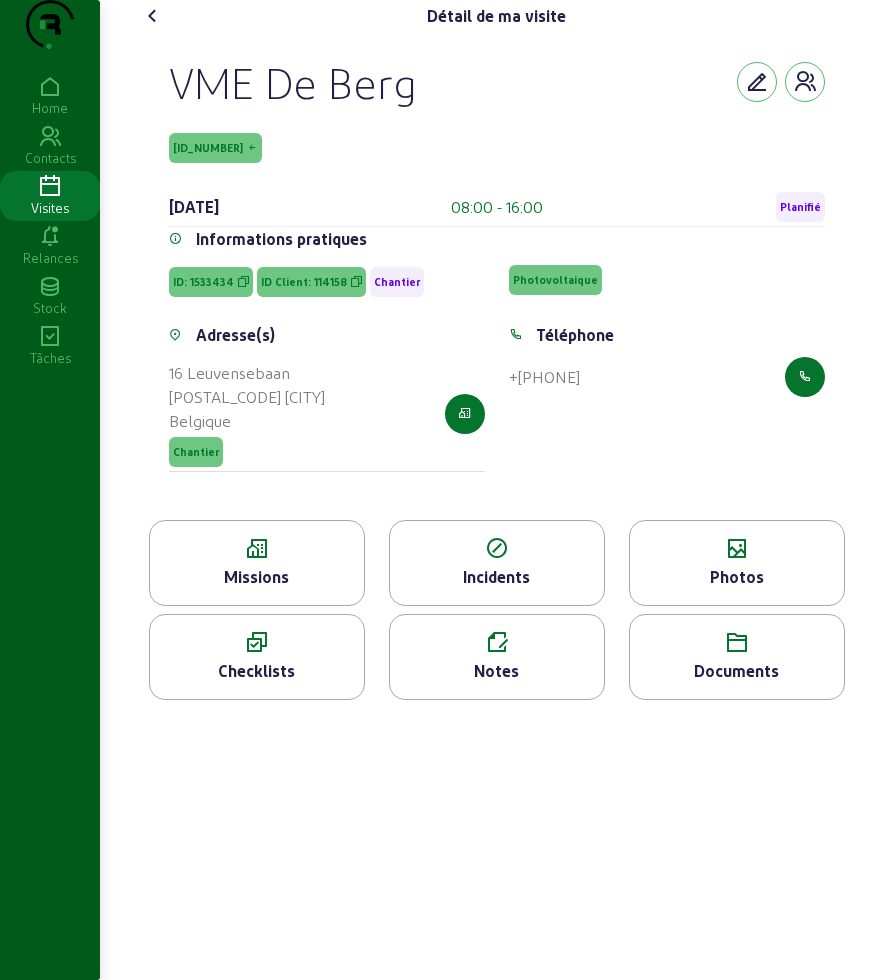 click 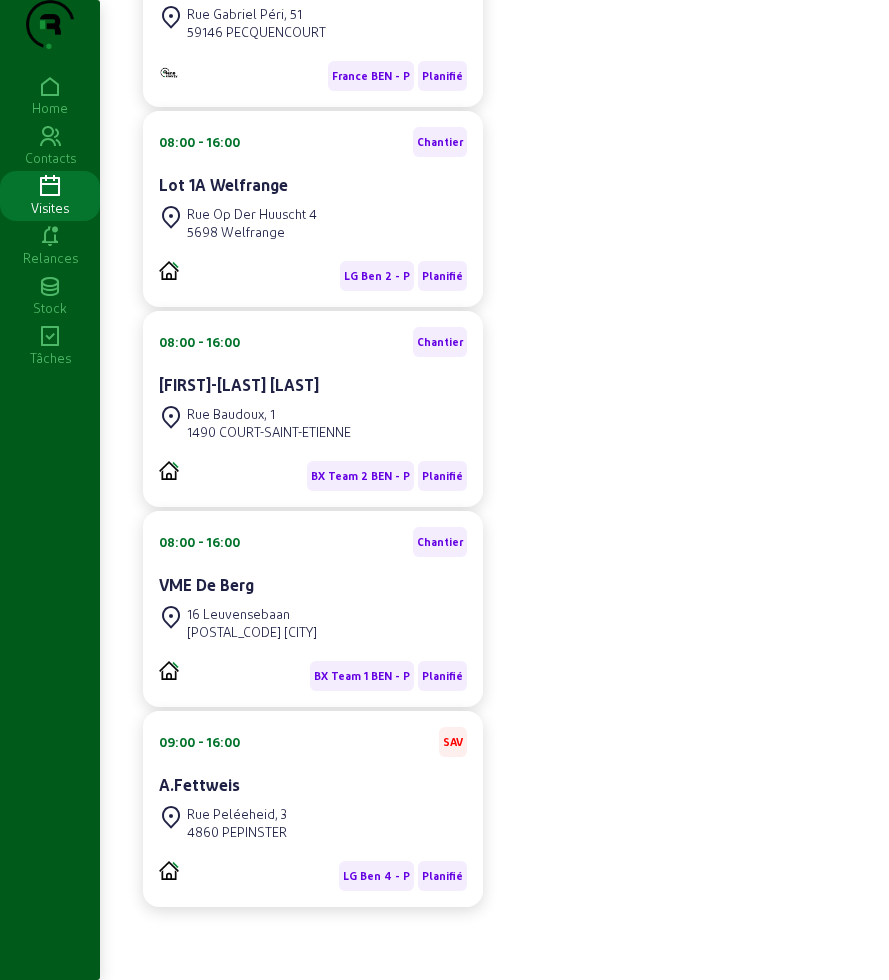 scroll, scrollTop: 413, scrollLeft: 0, axis: vertical 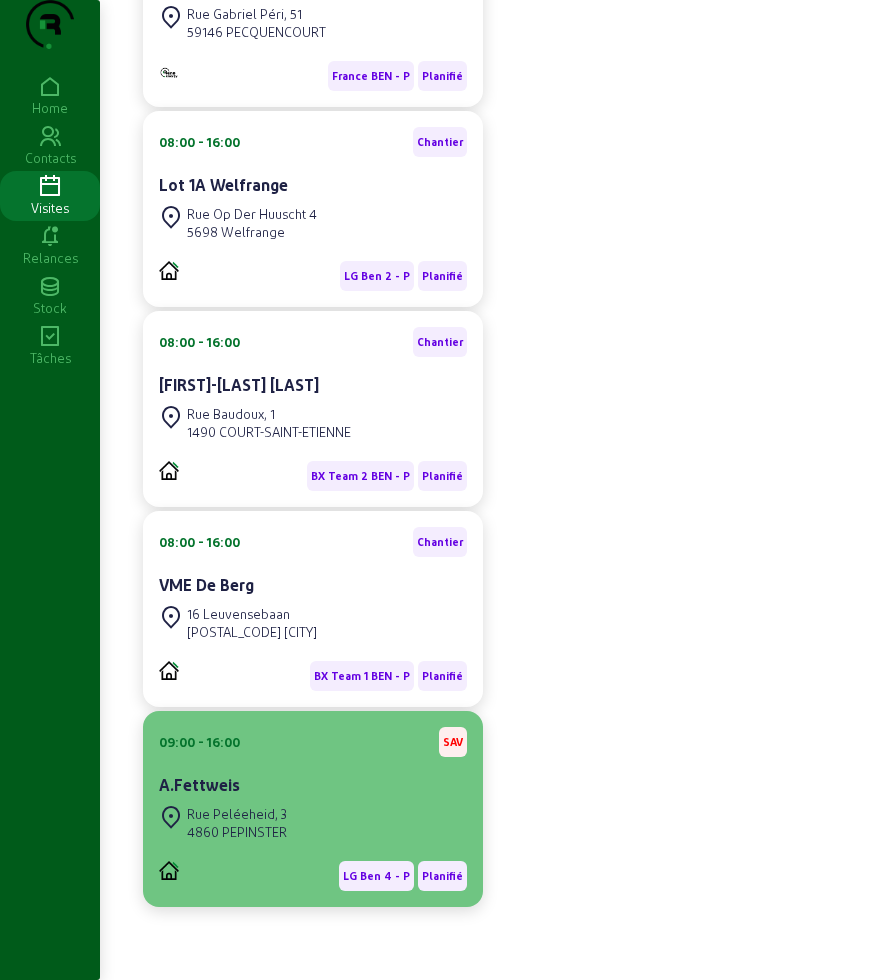 click on "A.Fettweis" 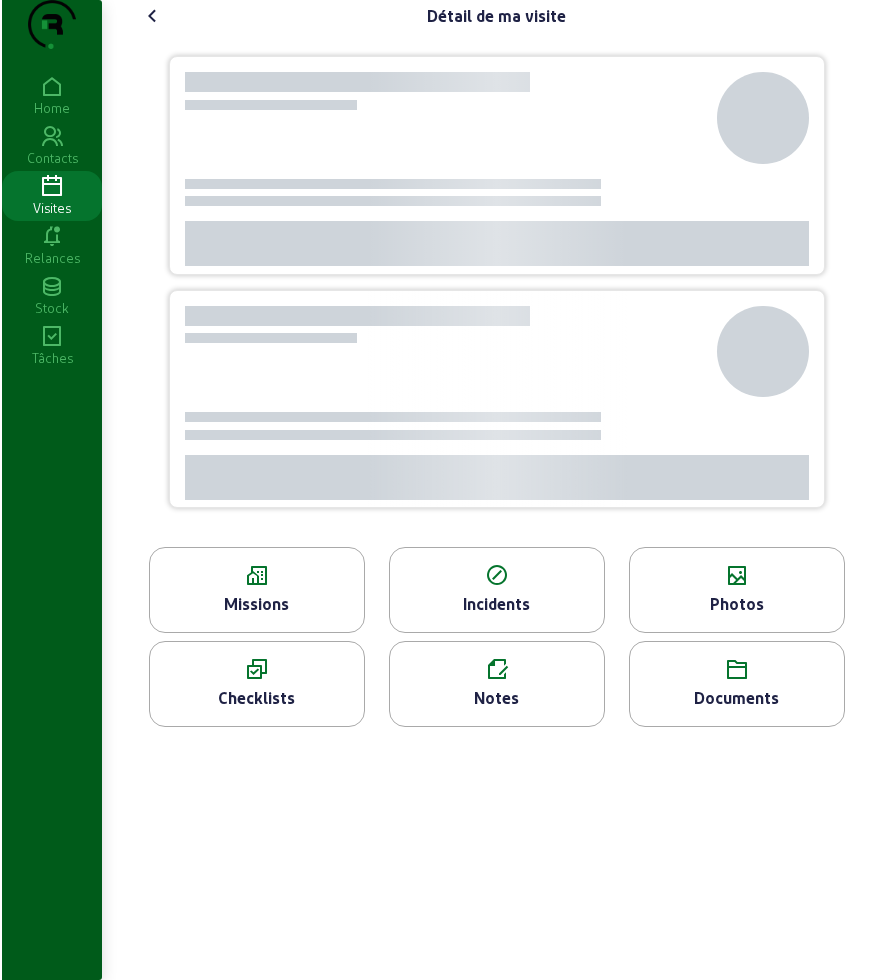 scroll, scrollTop: 0, scrollLeft: 0, axis: both 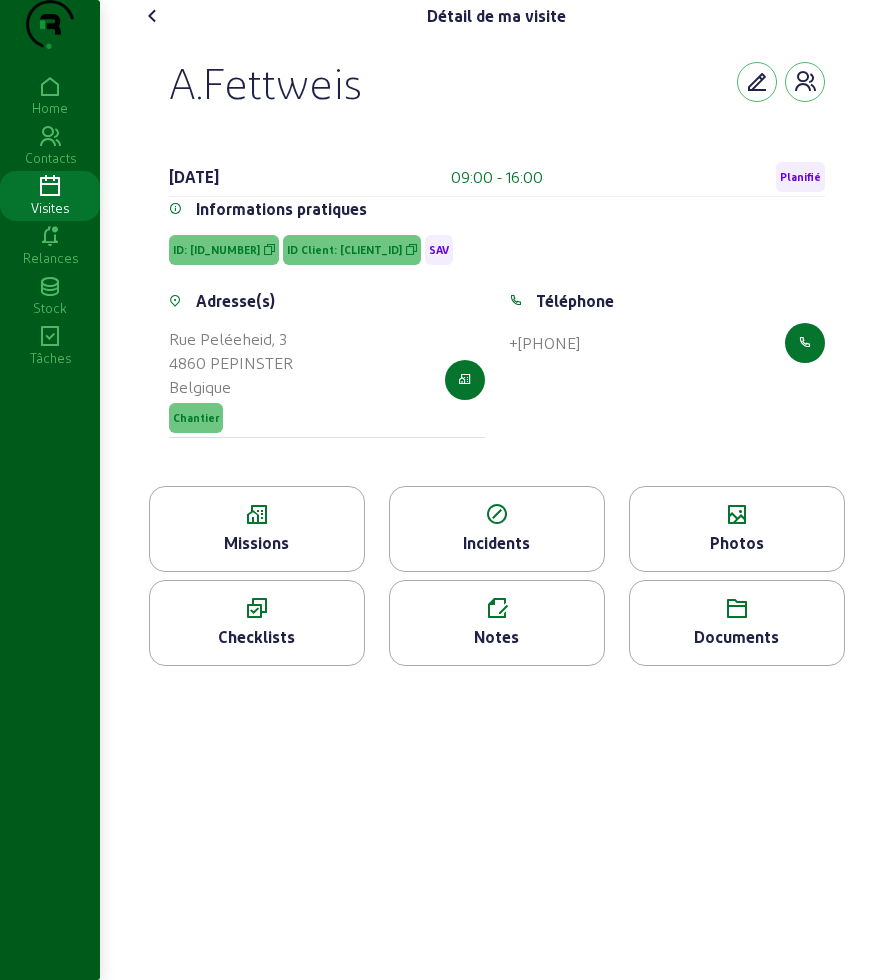 click on "Missions" 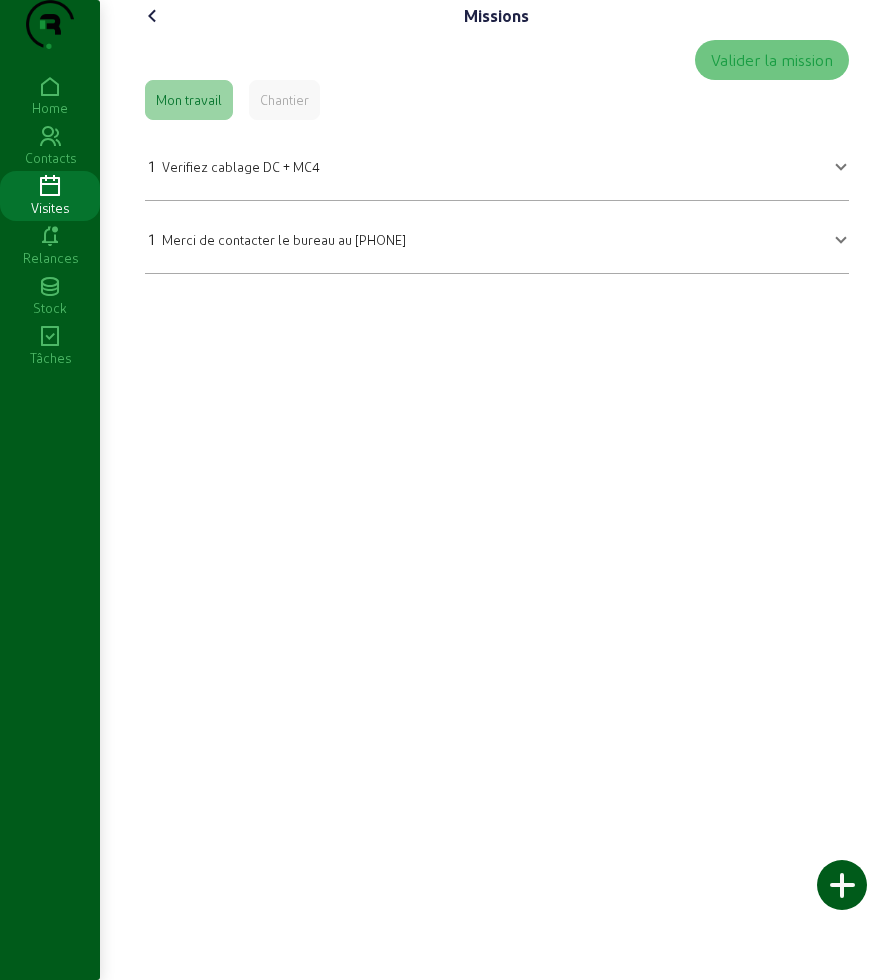 click on "Chantier" 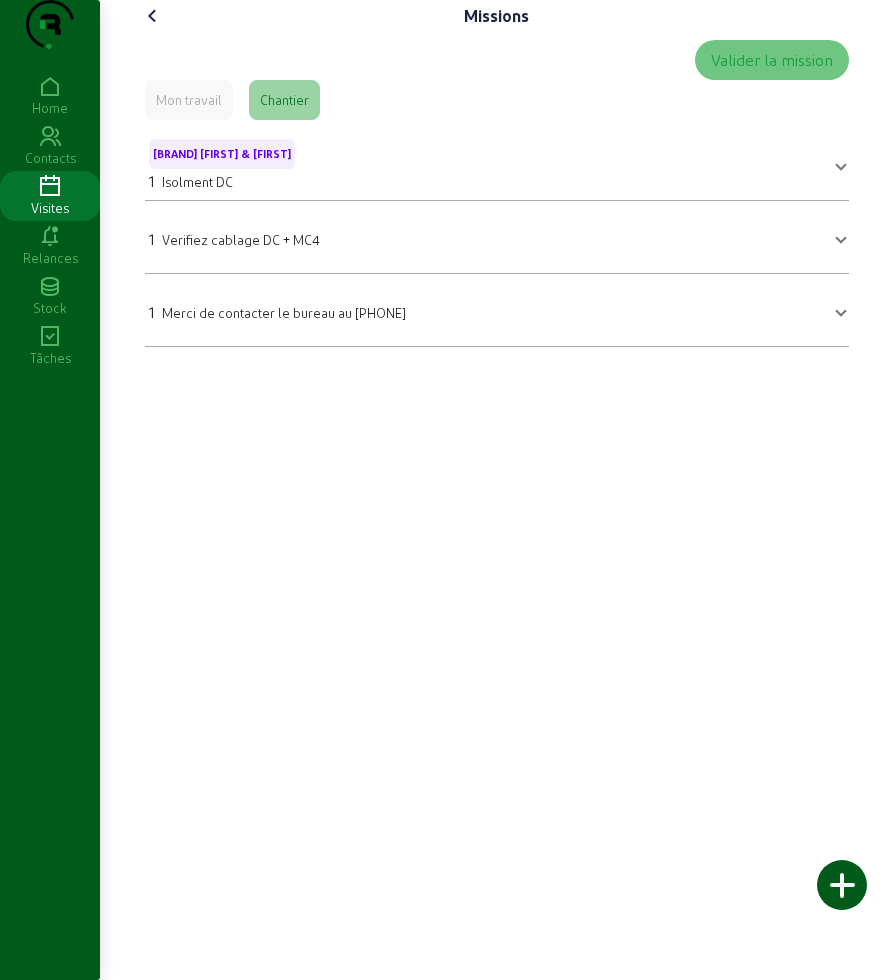 click 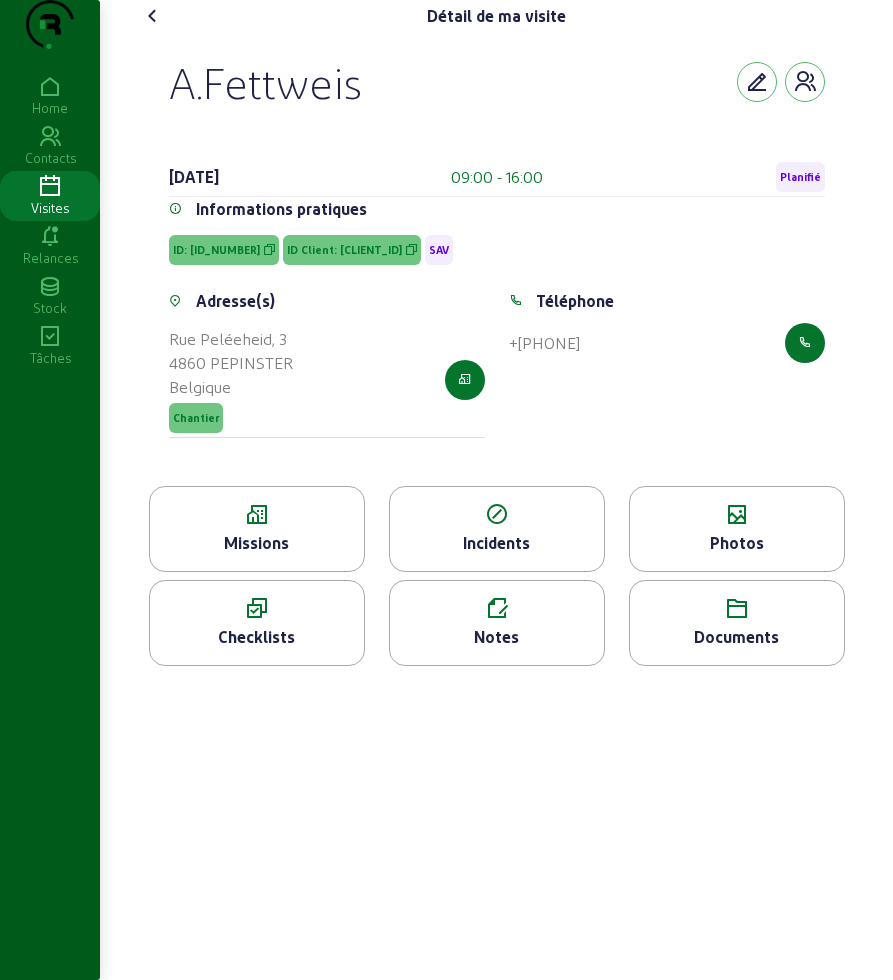 click on "Photos" 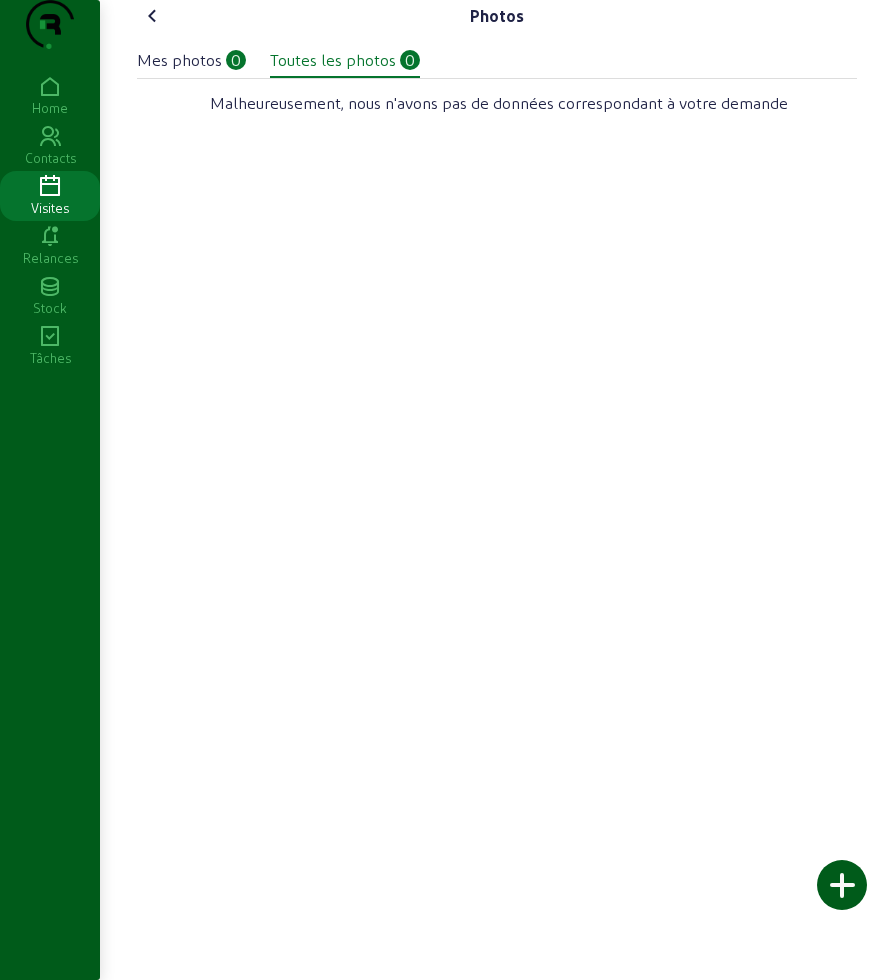 click 